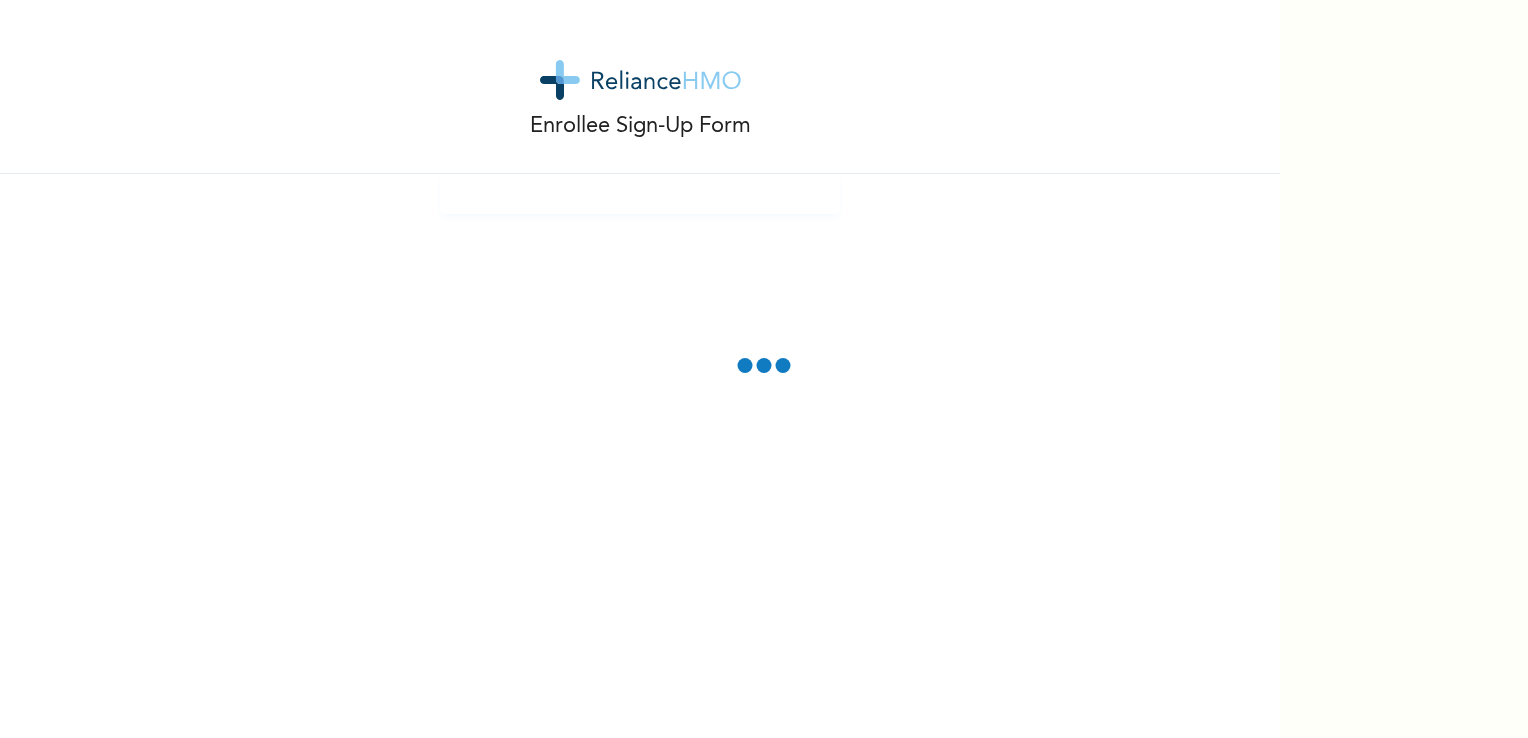 scroll, scrollTop: 0, scrollLeft: 0, axis: both 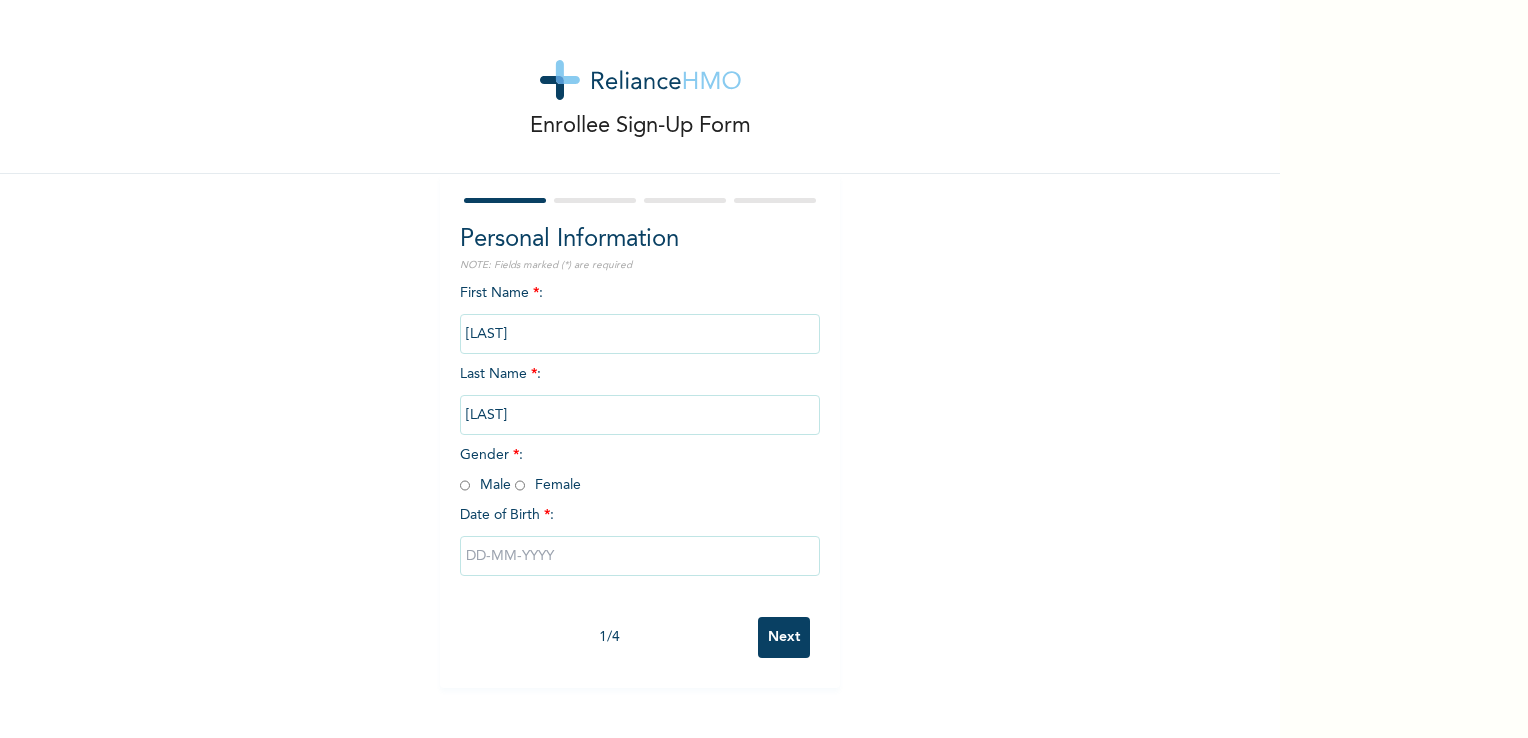 click at bounding box center (465, 485) 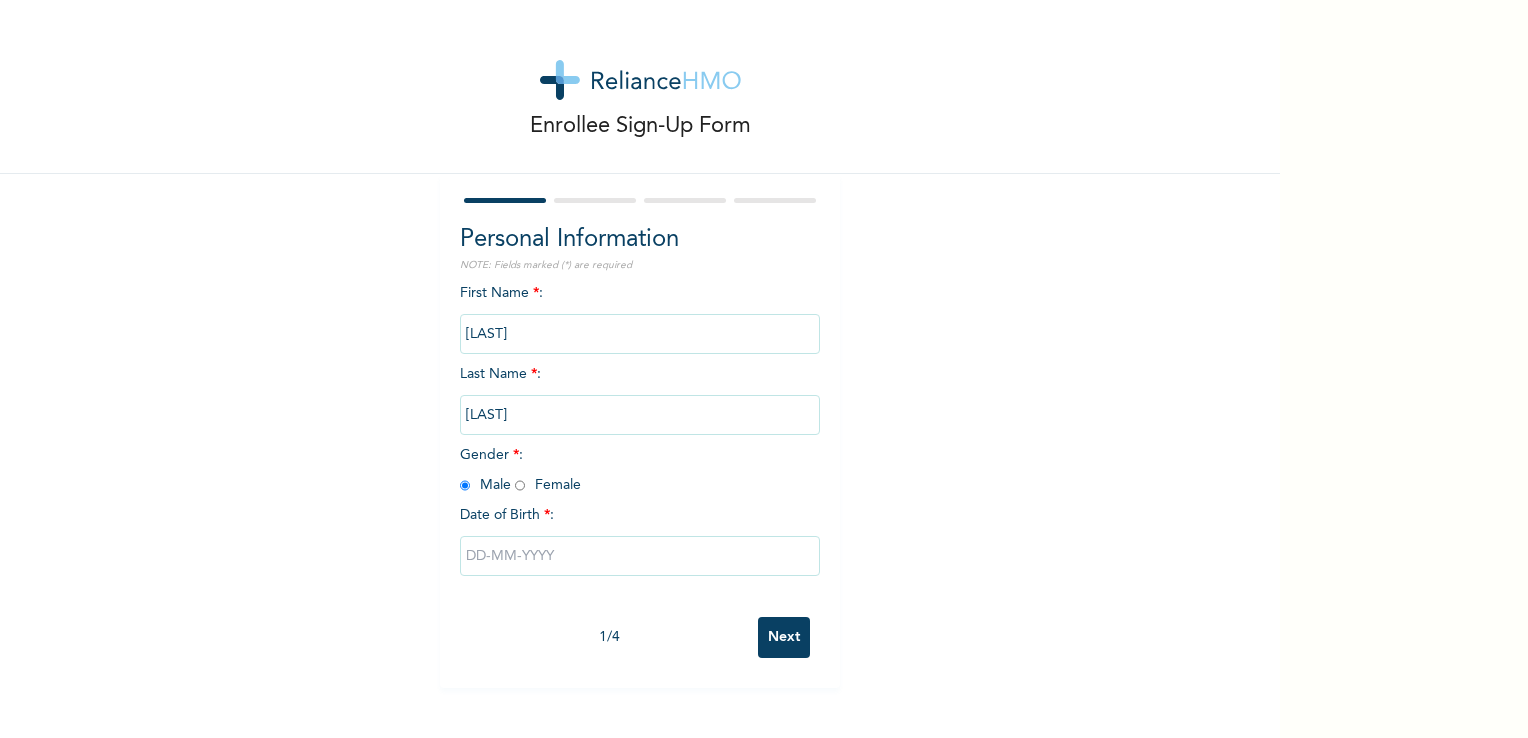 click at bounding box center (640, 556) 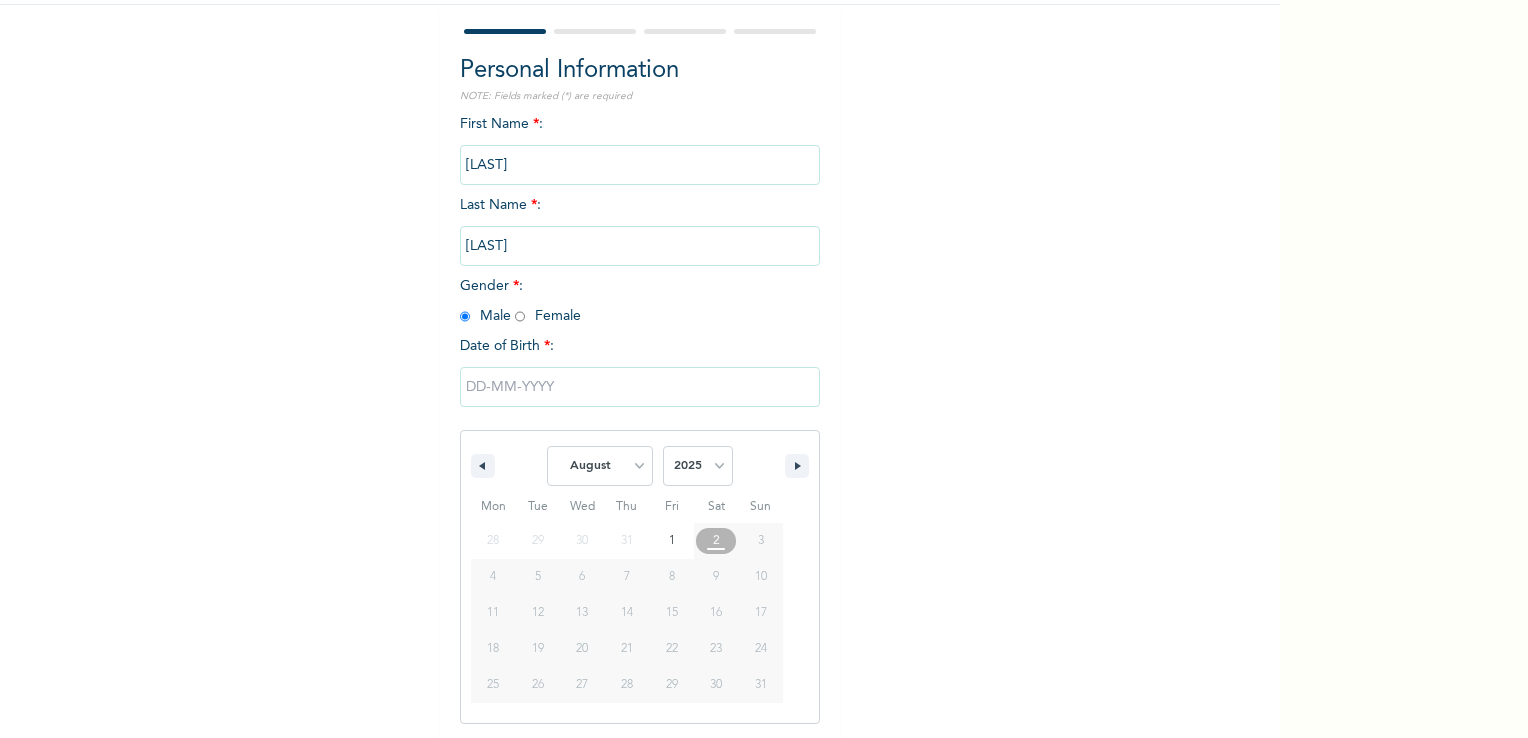 scroll, scrollTop: 170, scrollLeft: 0, axis: vertical 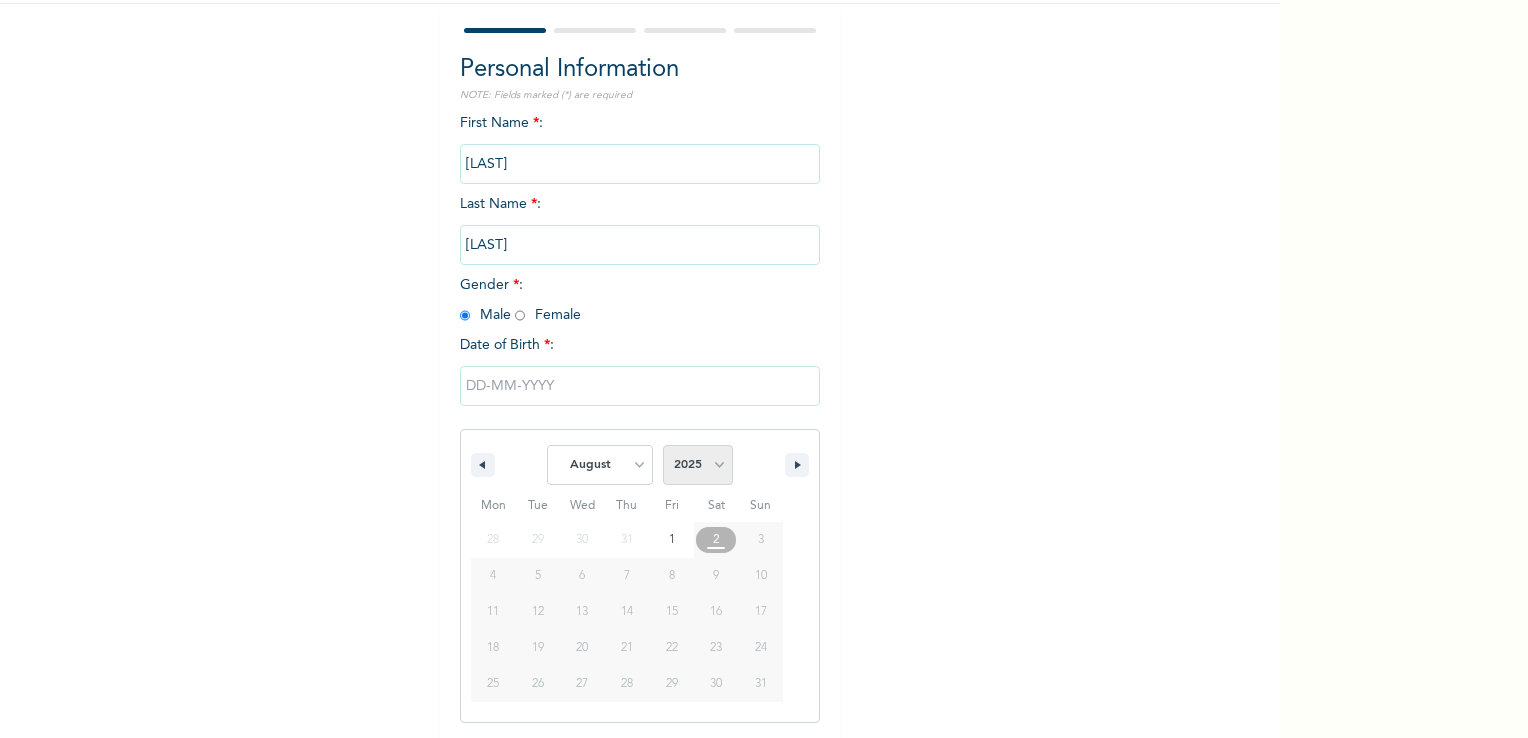 click on "2025 2024 2023 2022 2021 2020 2019 2018 2017 2016 2015 2014 2013 2012 2011 2010 2009 2008 2007 2006 2005 2004 2003 2002 2001 2000 1999 1998 1997 1996 1995 1994 1993 1992 1991 1990 1989 1988 1987 1986 1985 1984 1983 1982 1981 1980 1979 1978 1977 1976 1975 1974 1973 1972 1971 1970 1969 1968 1967 1966 1965 1964 1963 1962 1961 1960" at bounding box center [698, 465] 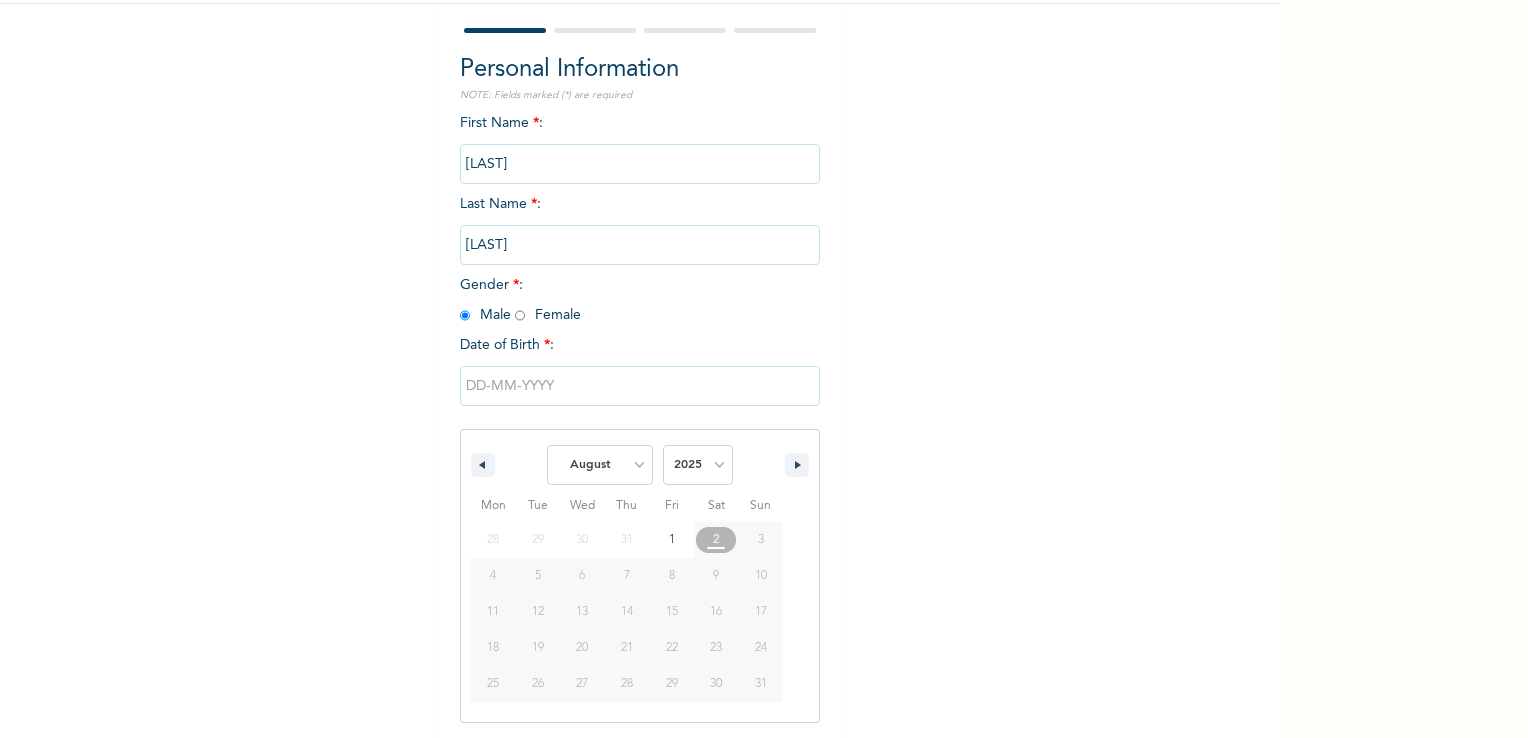 select on "1986" 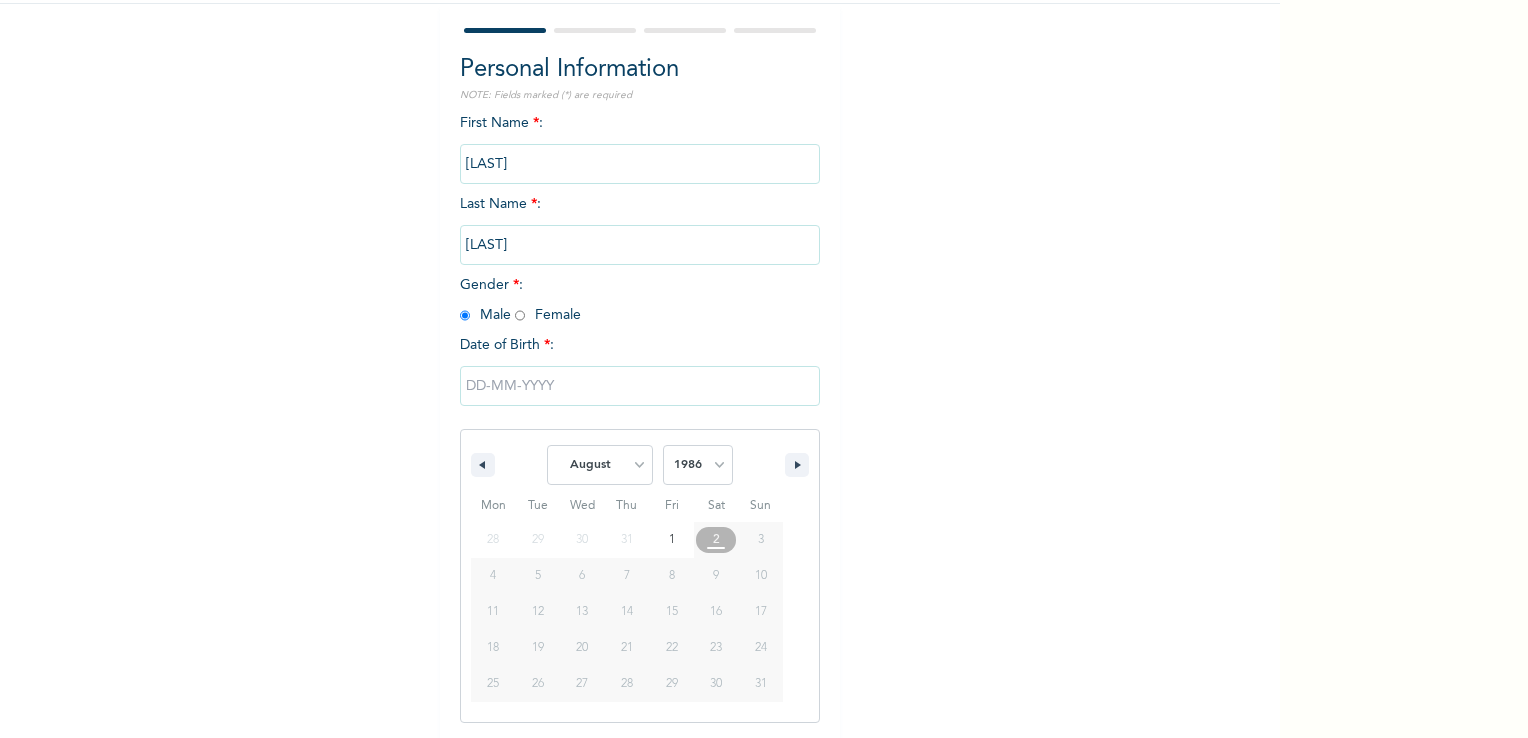 click on "2025 2024 2023 2022 2021 2020 2019 2018 2017 2016 2015 2014 2013 2012 2011 2010 2009 2008 2007 2006 2005 2004 2003 2002 2001 2000 1999 1998 1997 1996 1995 1994 1993 1992 1991 1990 1989 1988 1987 1986 1985 1984 1983 1982 1981 1980 1979 1978 1977 1976 1975 1974 1973 1972 1971 1970 1969 1968 1967 1966 1965 1964 1963 1962 1961 1960" at bounding box center [698, 465] 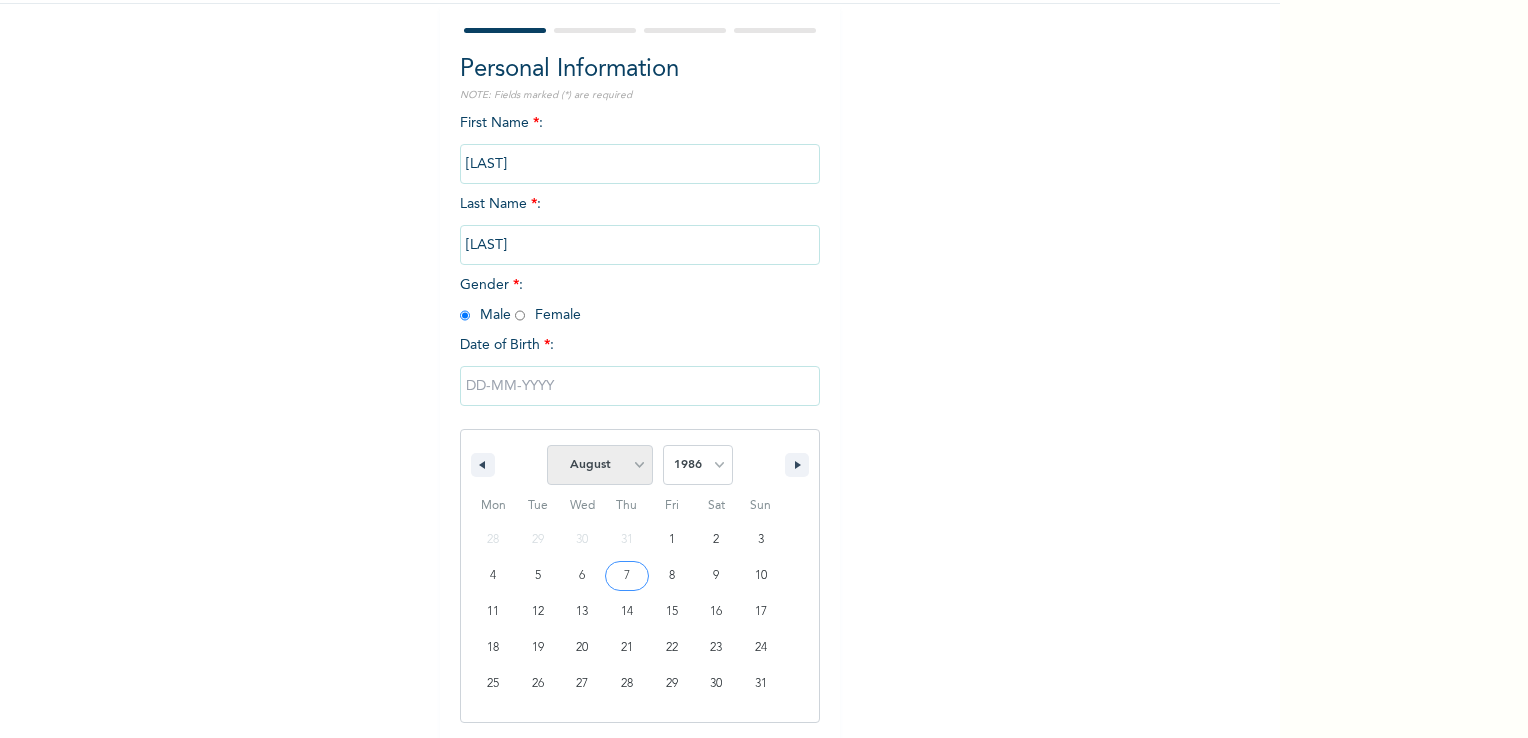 click on "January February March April May June July August September October November December" at bounding box center (600, 465) 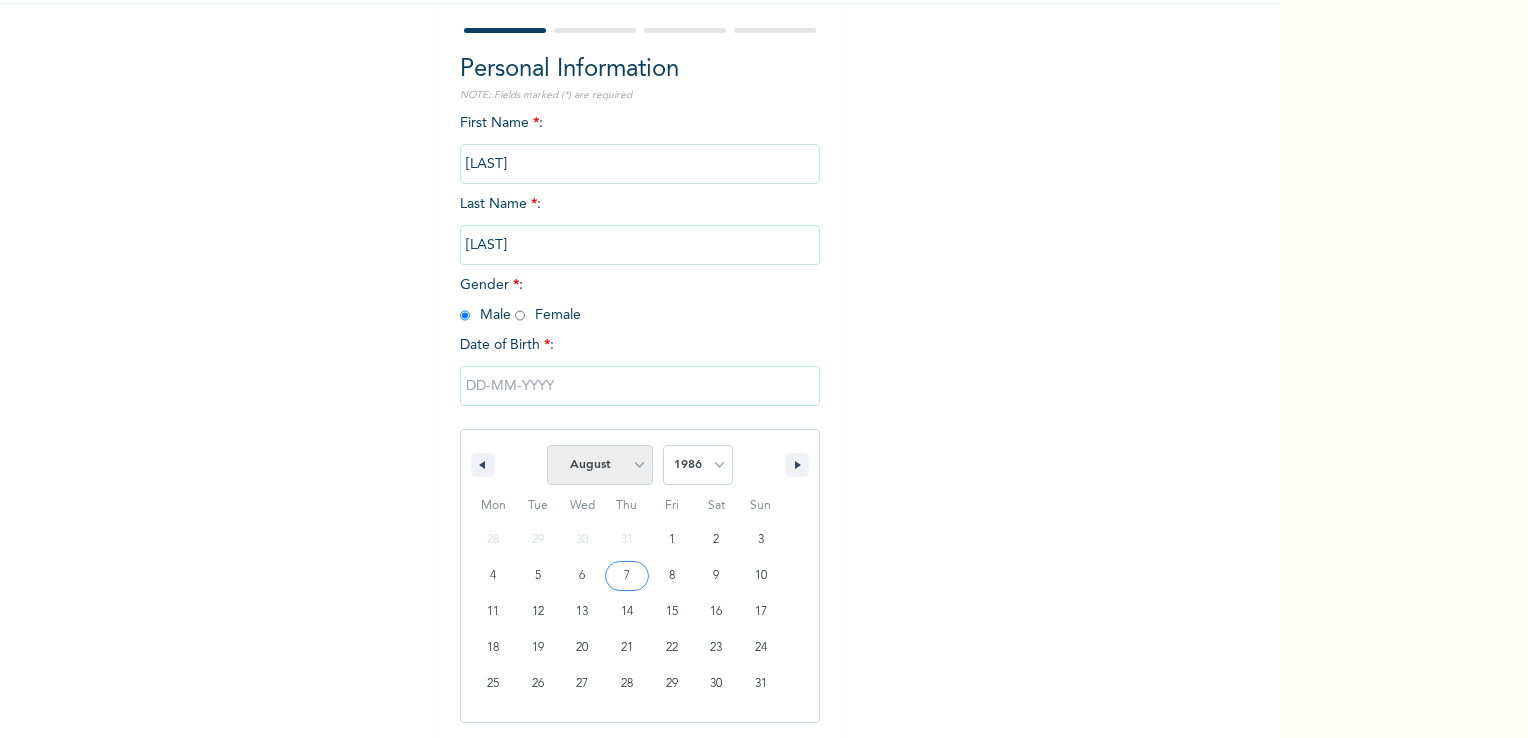 select on "2" 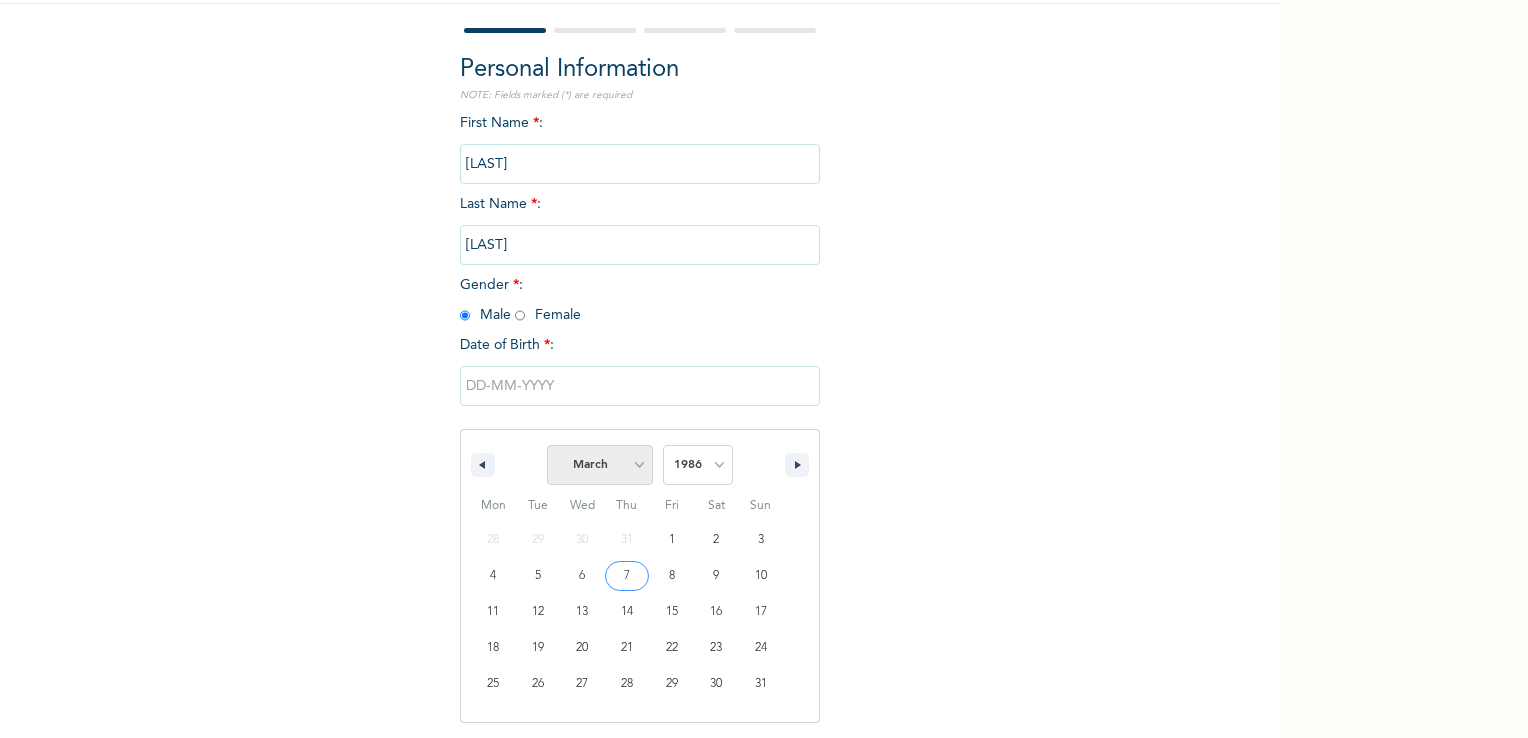 click on "January February March April May June July August September October November December" at bounding box center (600, 465) 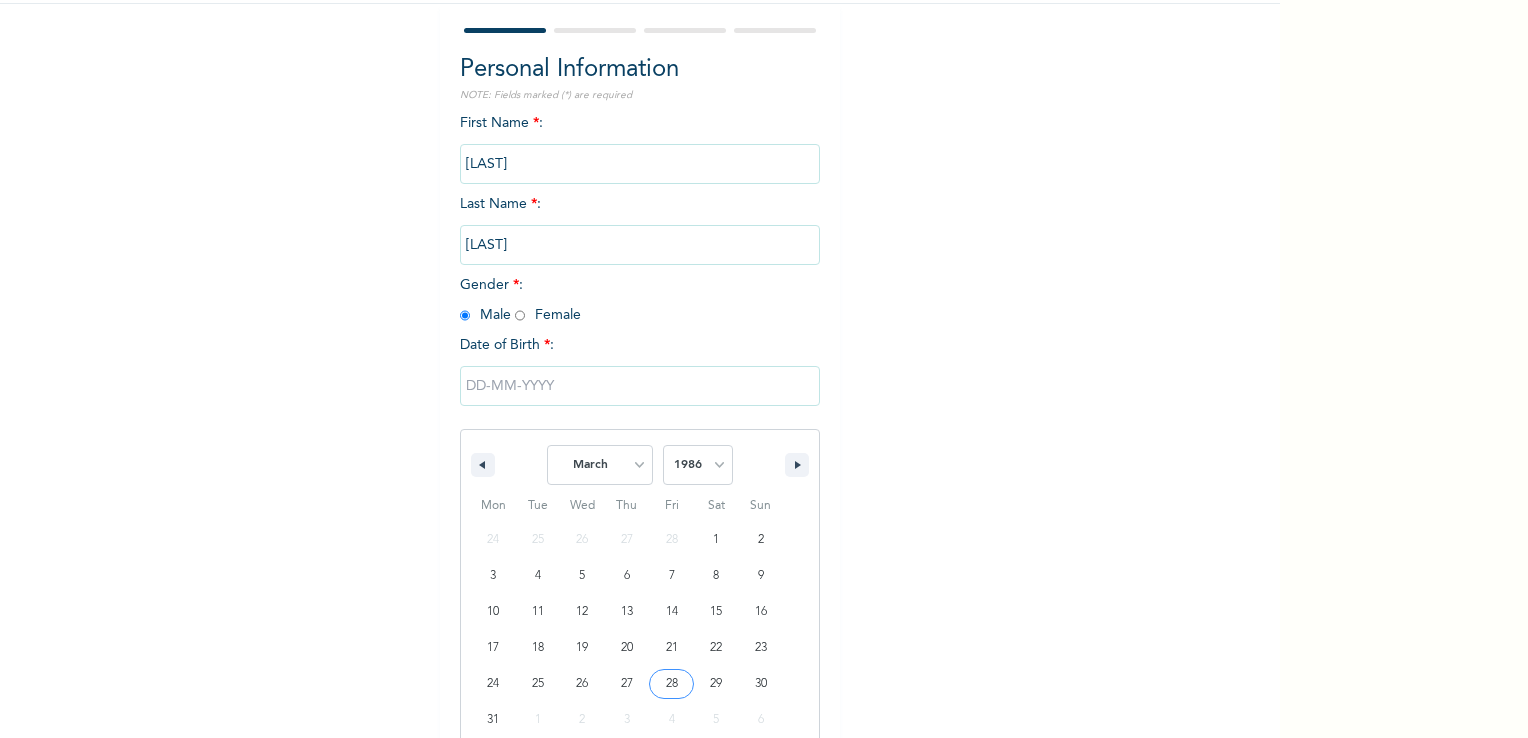 type on "[MM]/[DD]/[YY]" 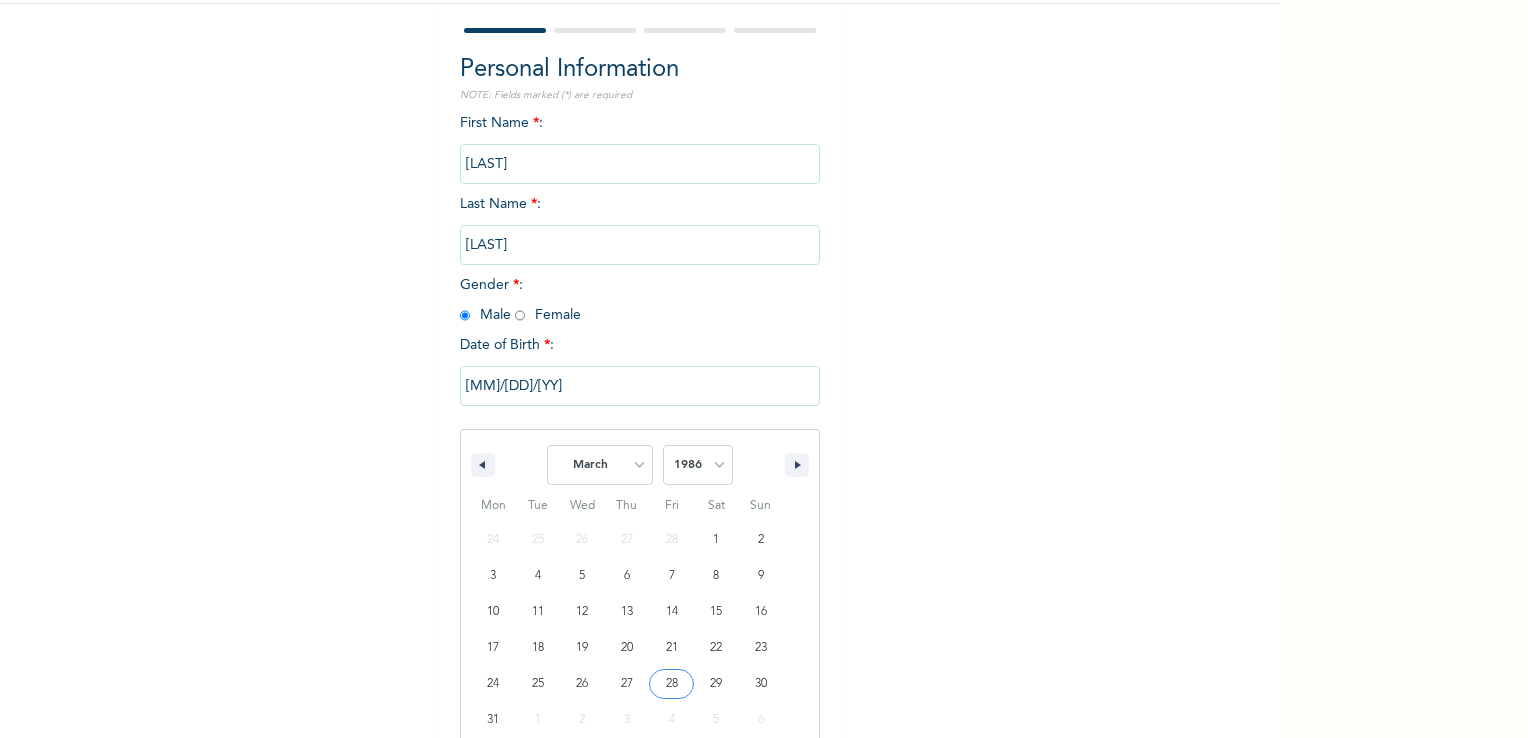 scroll, scrollTop: 0, scrollLeft: 0, axis: both 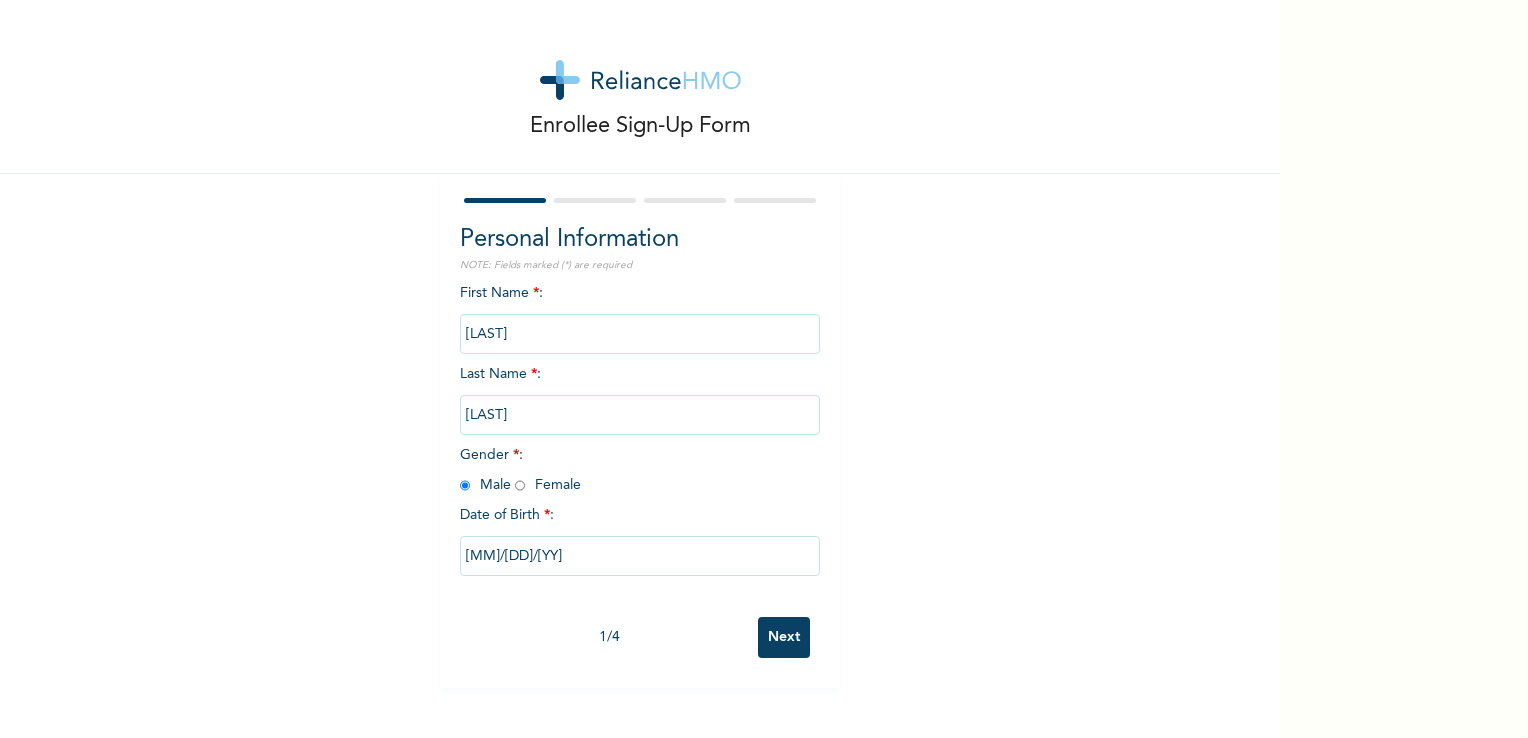 click on "Next" at bounding box center (784, 637) 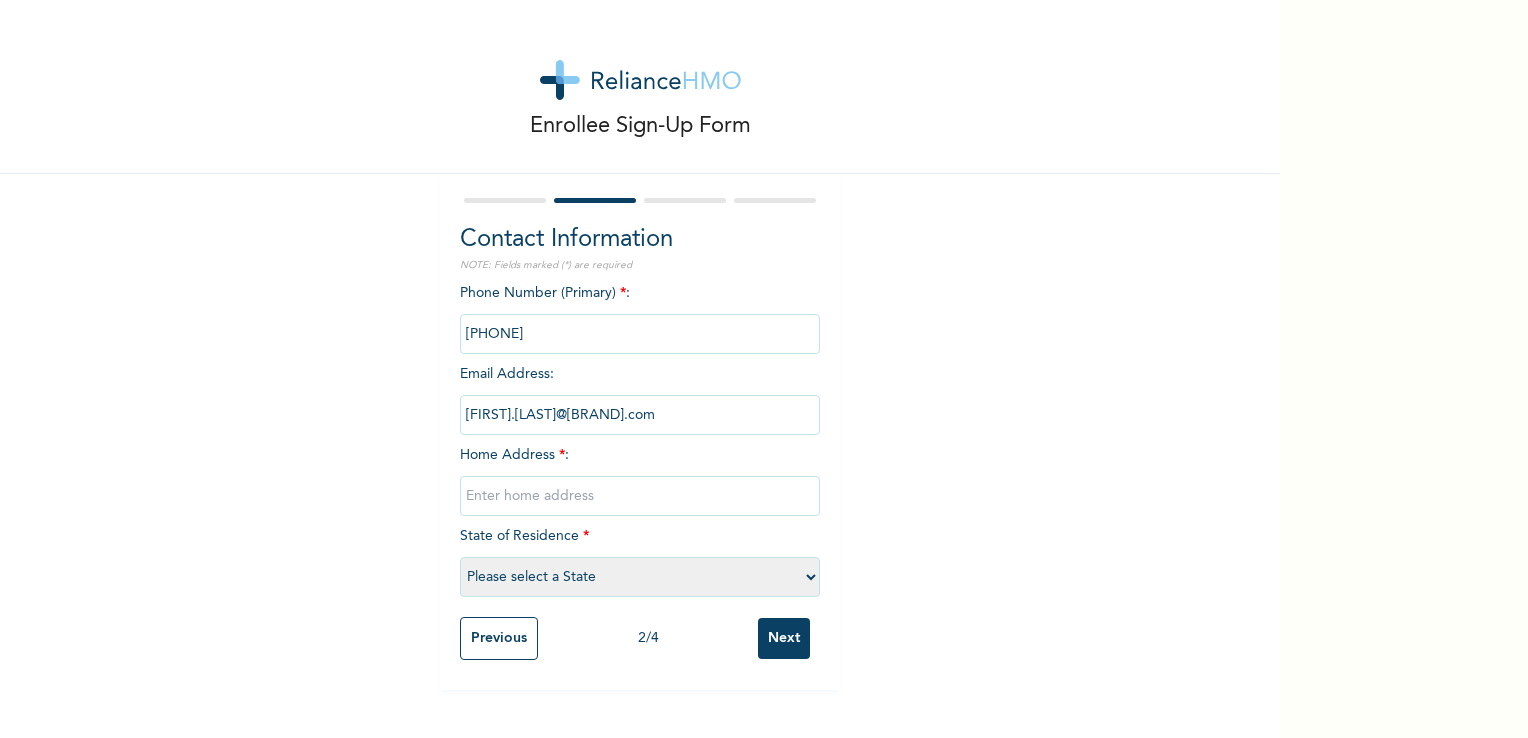 click at bounding box center [640, 334] 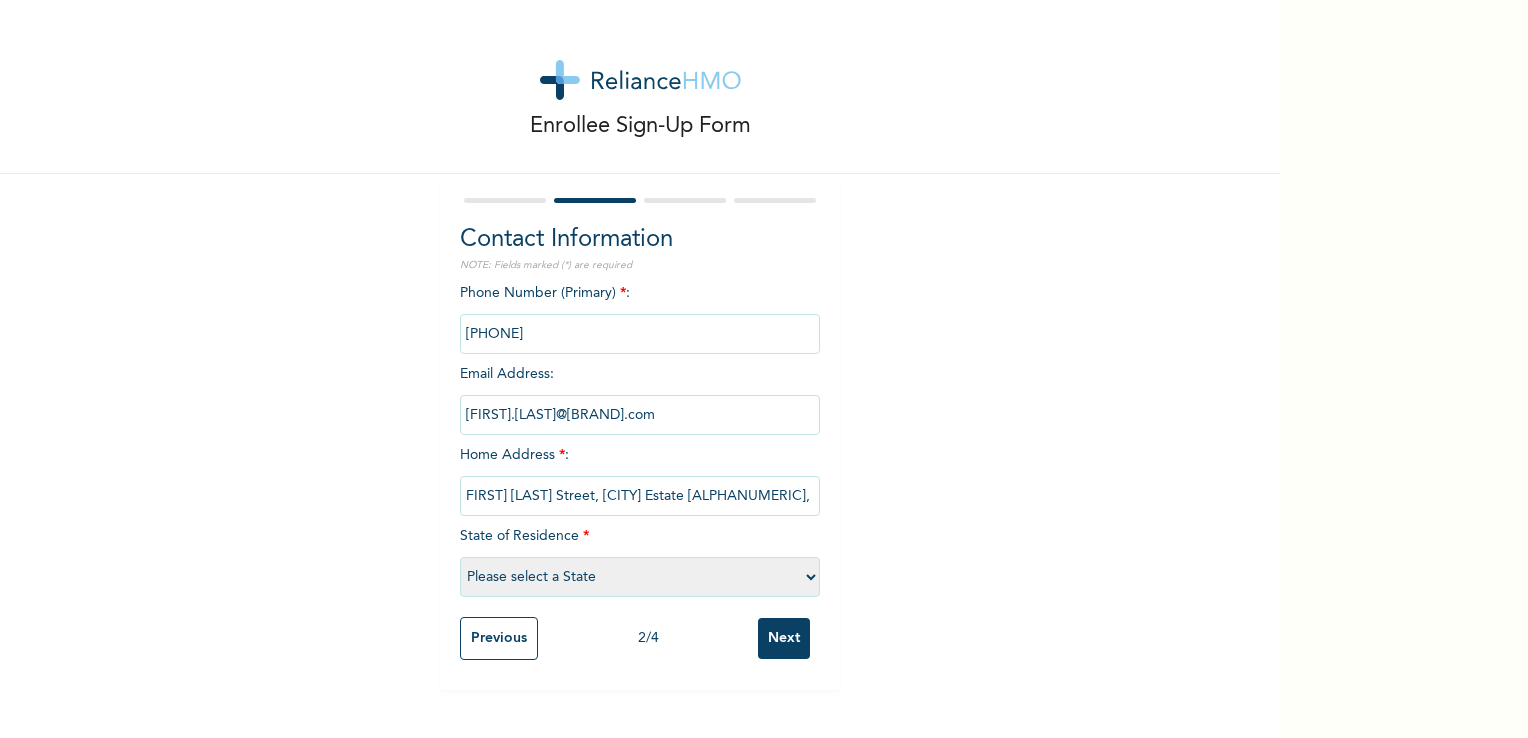 scroll, scrollTop: 0, scrollLeft: 84, axis: horizontal 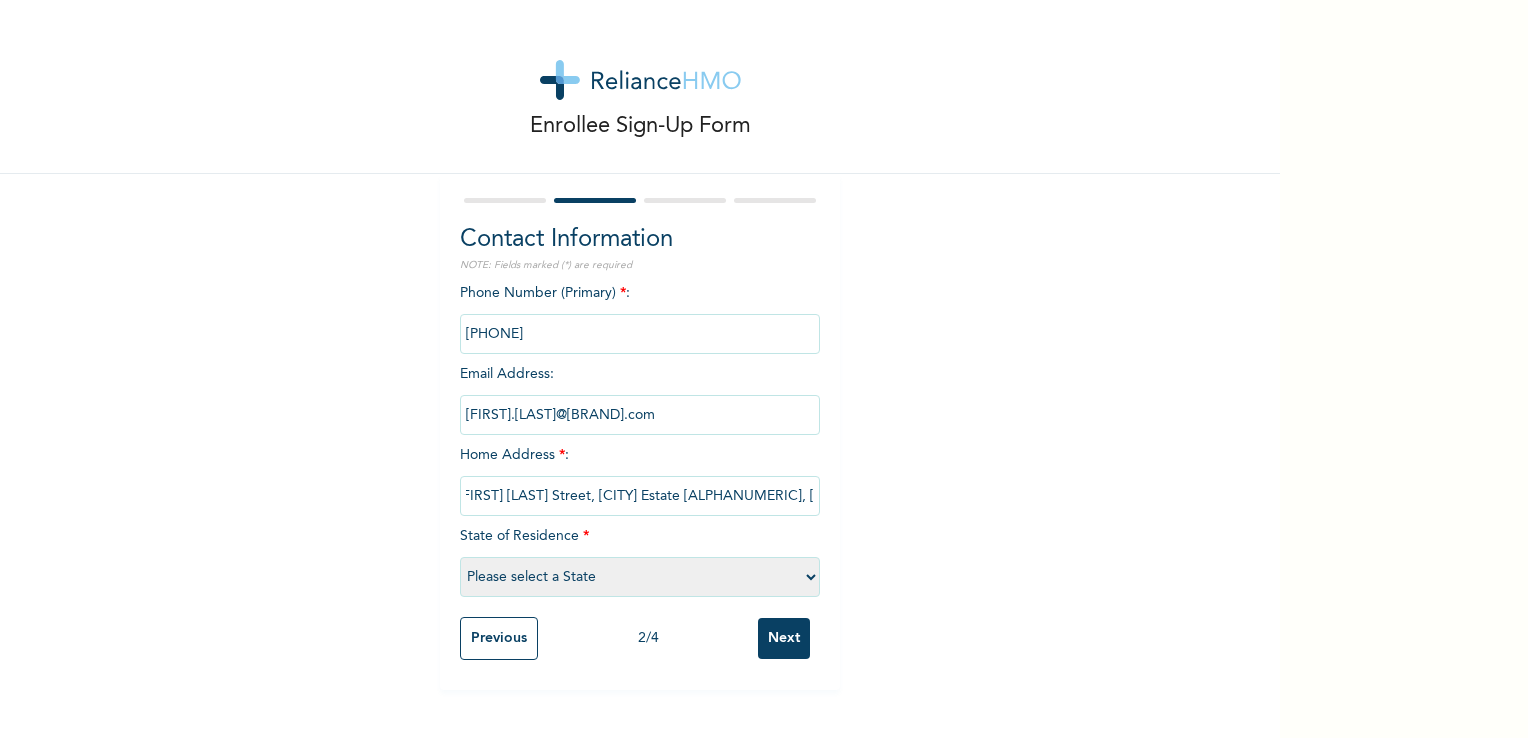 type on "[NUMBER], [FIRST] [LAST] Street, [CITY] Estate [ALPHANUMERIC], [CITY], [CITY]." 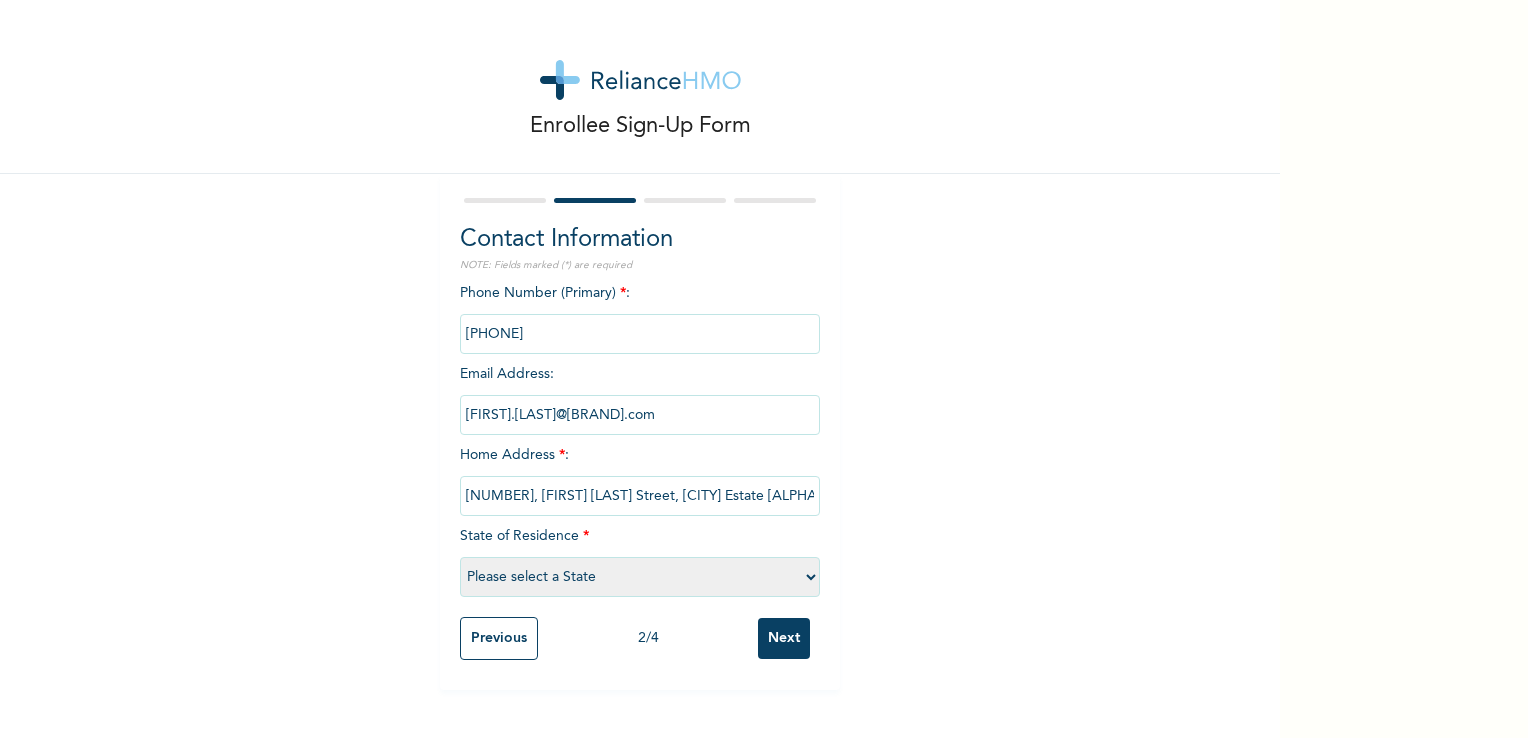 click on "Enrollee Sign-Up Form Contact Information NOTE: Fields marked (*) are required Phone Number (Primary)   * : Email Address : [FIRST].[LAST]@[BRAND].com Home Address   * : [NUMBER], [FIRST] [LAST] Street, [CITY] Estate [ALPHANUMERIC], [CITY] area, [CITY]. State of Residence   * Please select a State Abia Abuja (FCT) Adamawa Akwa Ibom Anambra Bauchi Bayelsa Benue Borno Cross River Delta Ebonyi Edo Ekiti Enugu Gombe Imo Jigawa Kaduna Kano Katsina Kebbi Kogi Kwara Lagos Nasarawa Niger Ogun Ondo Osun Oyo Plateau Rivers Sokoto Taraba Yobe Zamfara Previous [NUMBER]  / [NUMBER] Next" at bounding box center [640, 345] 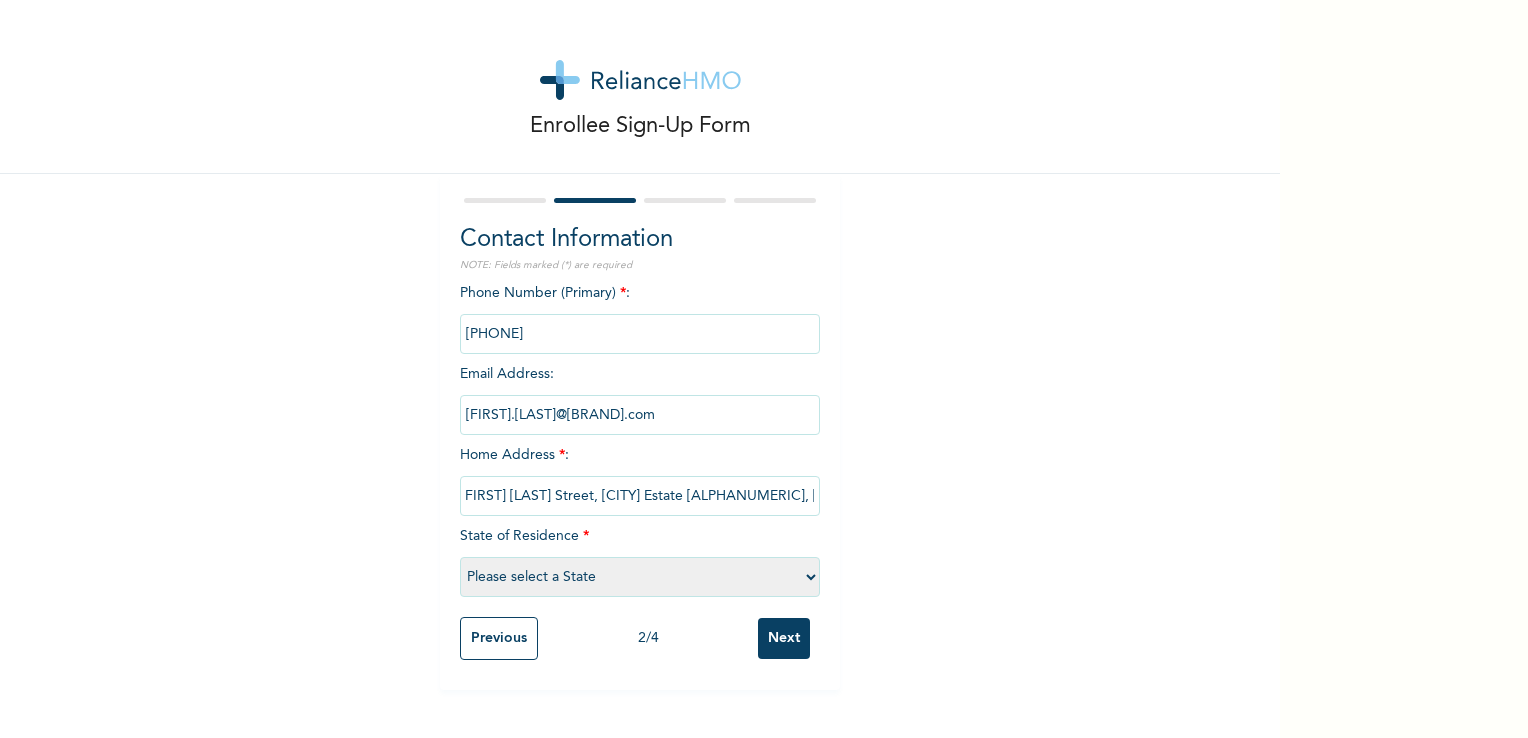 scroll, scrollTop: 0, scrollLeft: 84, axis: horizontal 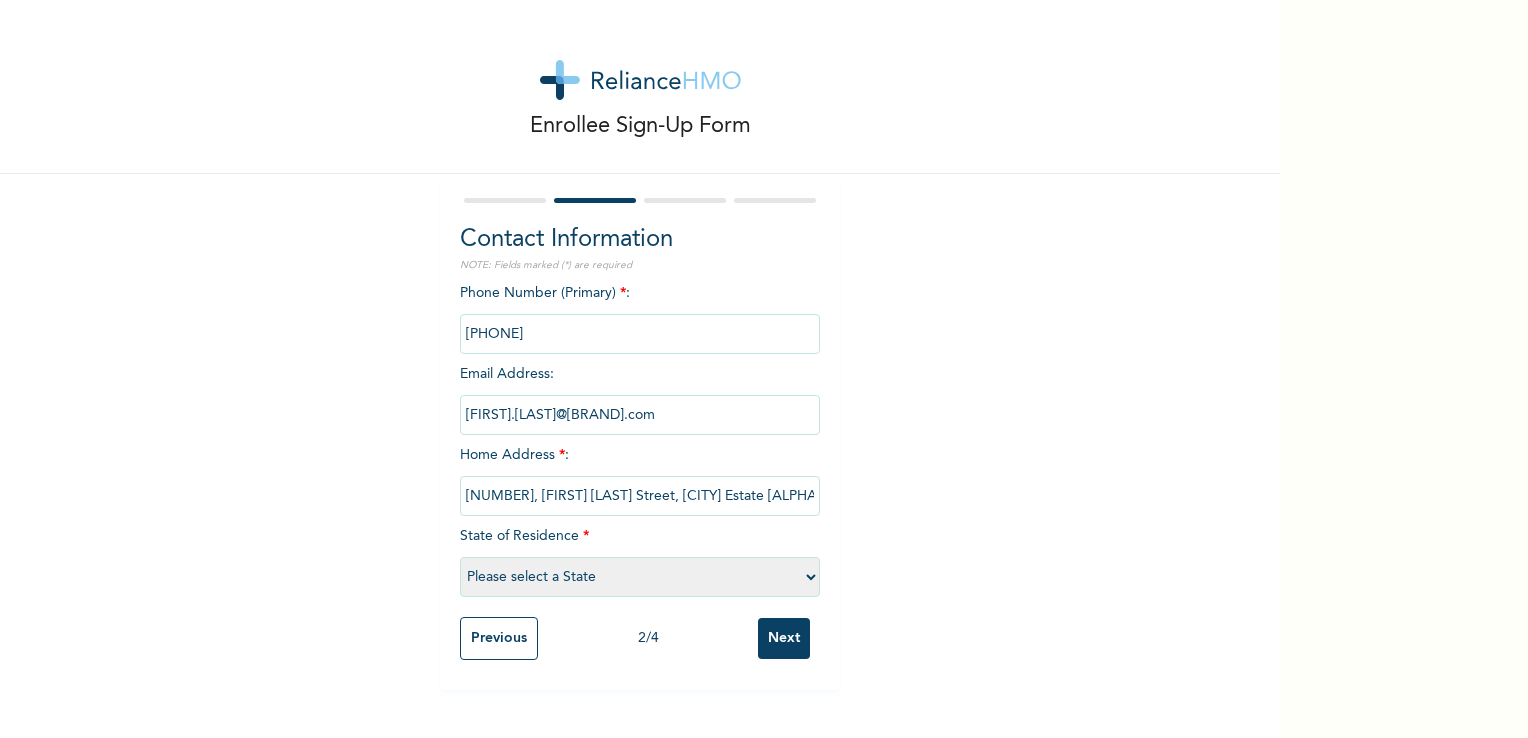 click at bounding box center [640, 334] 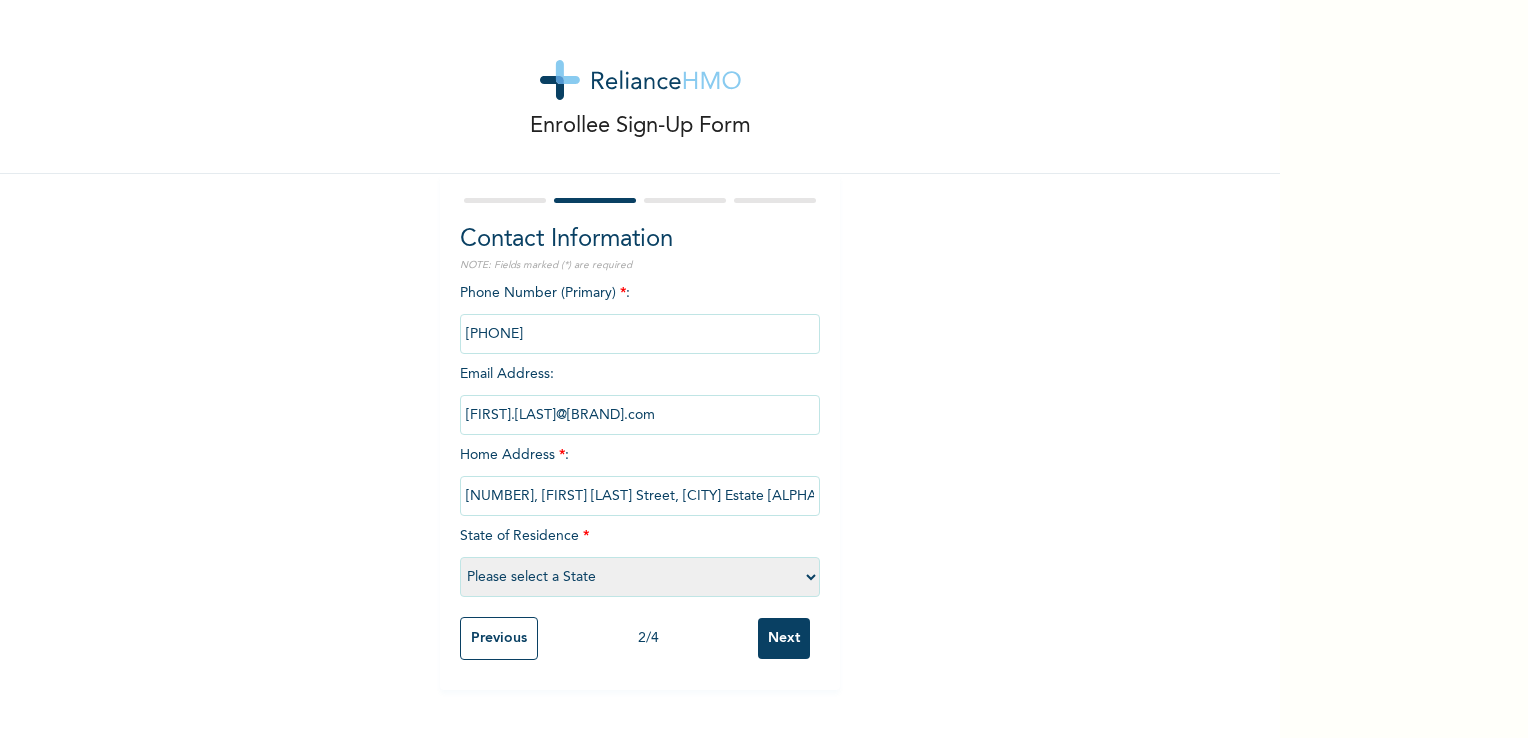 click on "Please select a State Abia Abuja (FCT) Adamawa Akwa Ibom Anambra Bauchi Bayelsa Benue Borno Cross River Delta Ebonyi Edo Ekiti Enugu Gombe Imo Jigawa Kaduna Kano Katsina Kebbi Kogi Kwara Lagos Nasarawa Niger Ogun Ondo Osun Oyo Plateau Rivers Sokoto Taraba Yobe Zamfara" at bounding box center [640, 577] 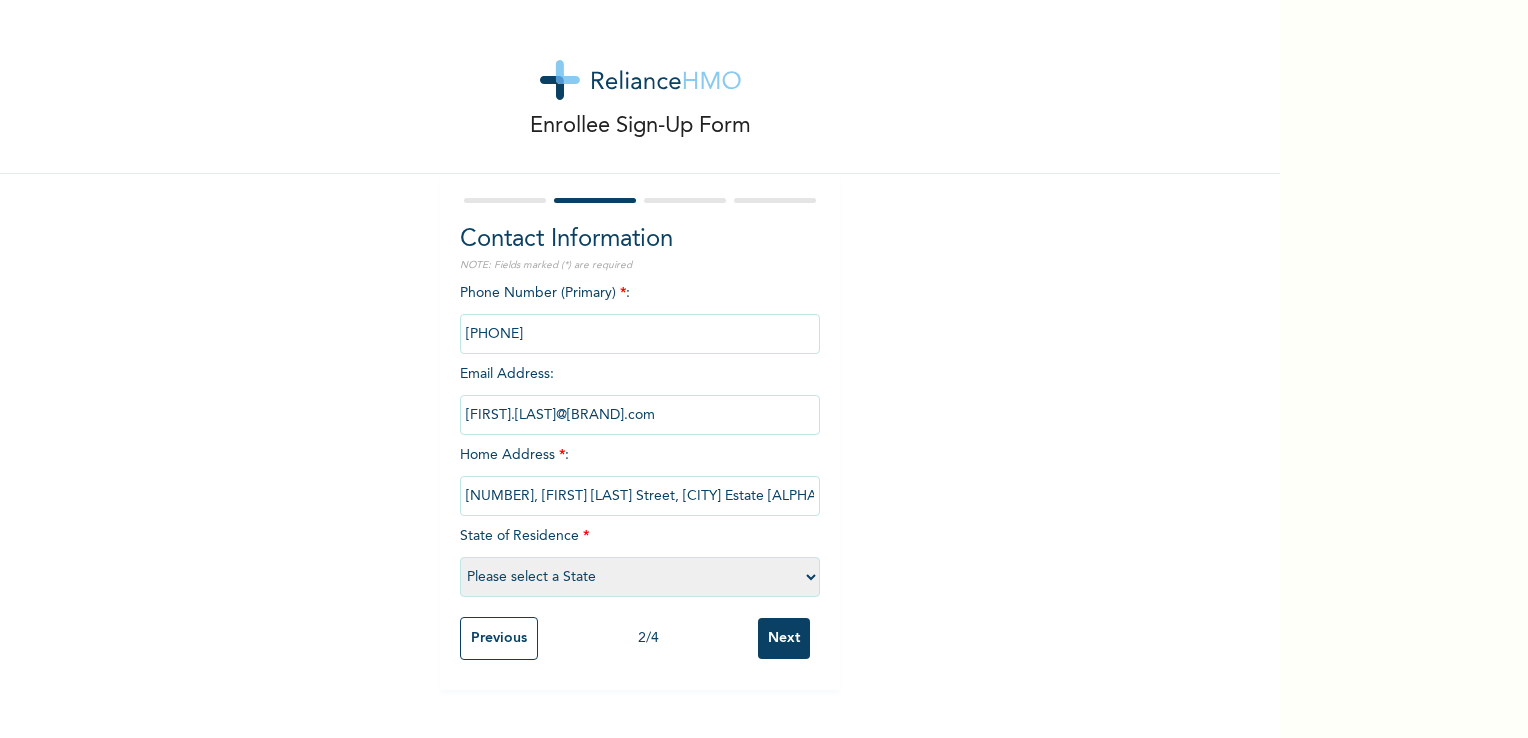 select on "31" 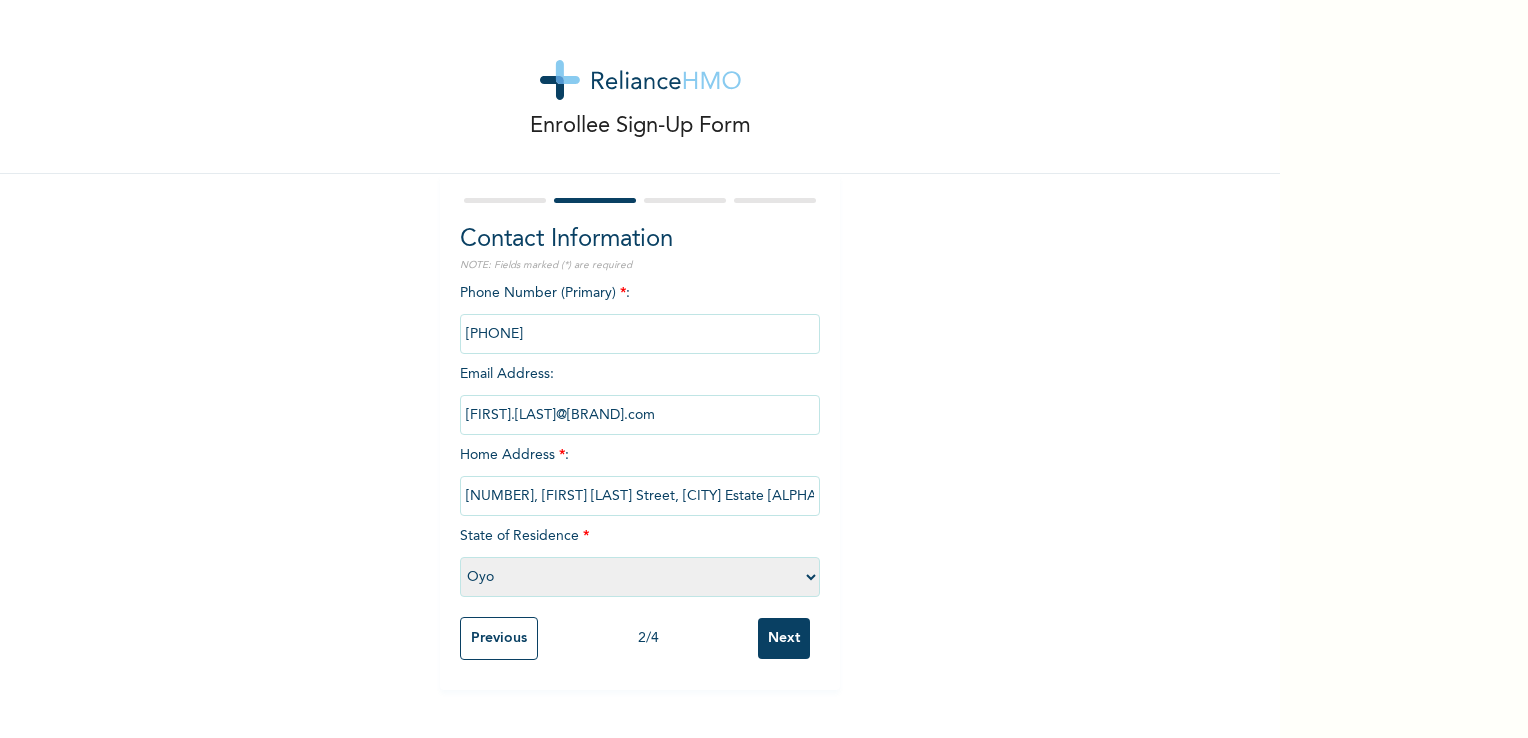 click on "Please select a State Abia Abuja (FCT) Adamawa Akwa Ibom Anambra Bauchi Bayelsa Benue Borno Cross River Delta Ebonyi Edo Ekiti Enugu Gombe Imo Jigawa Kaduna Kano Katsina Kebbi Kogi Kwara Lagos Nasarawa Niger Ogun Ondo Osun Oyo Plateau Rivers Sokoto Taraba Yobe Zamfara" at bounding box center (640, 577) 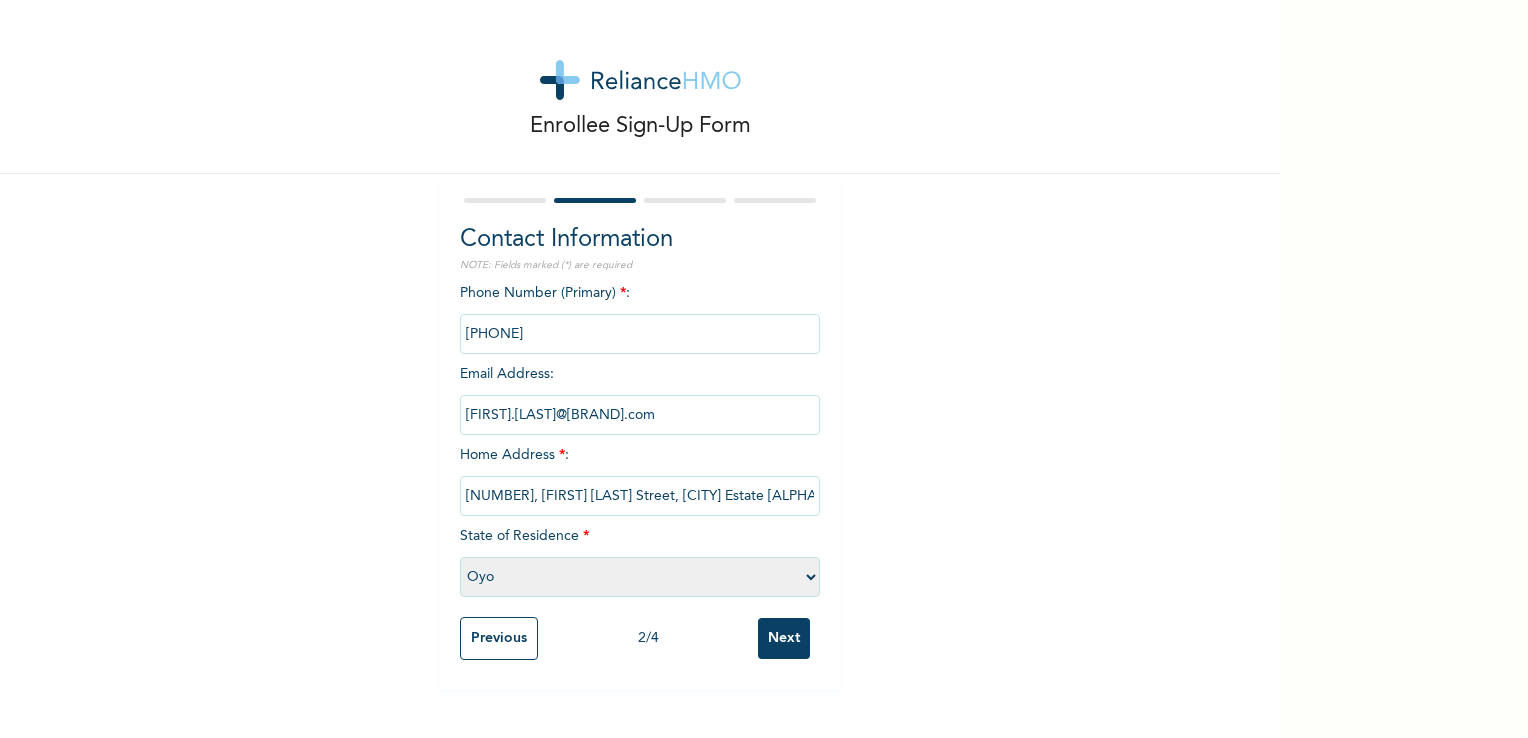 click at bounding box center [640, 334] 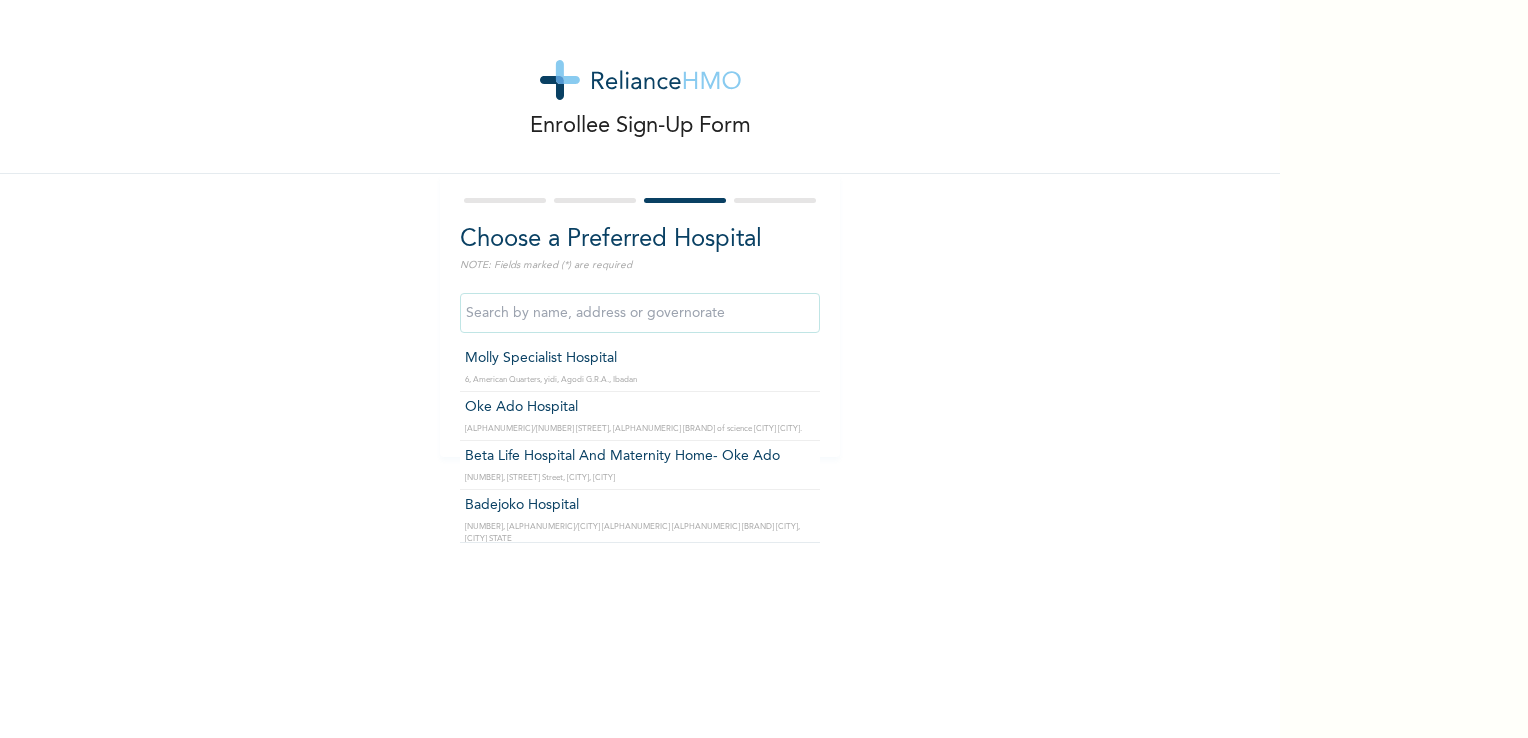 click at bounding box center [640, 313] 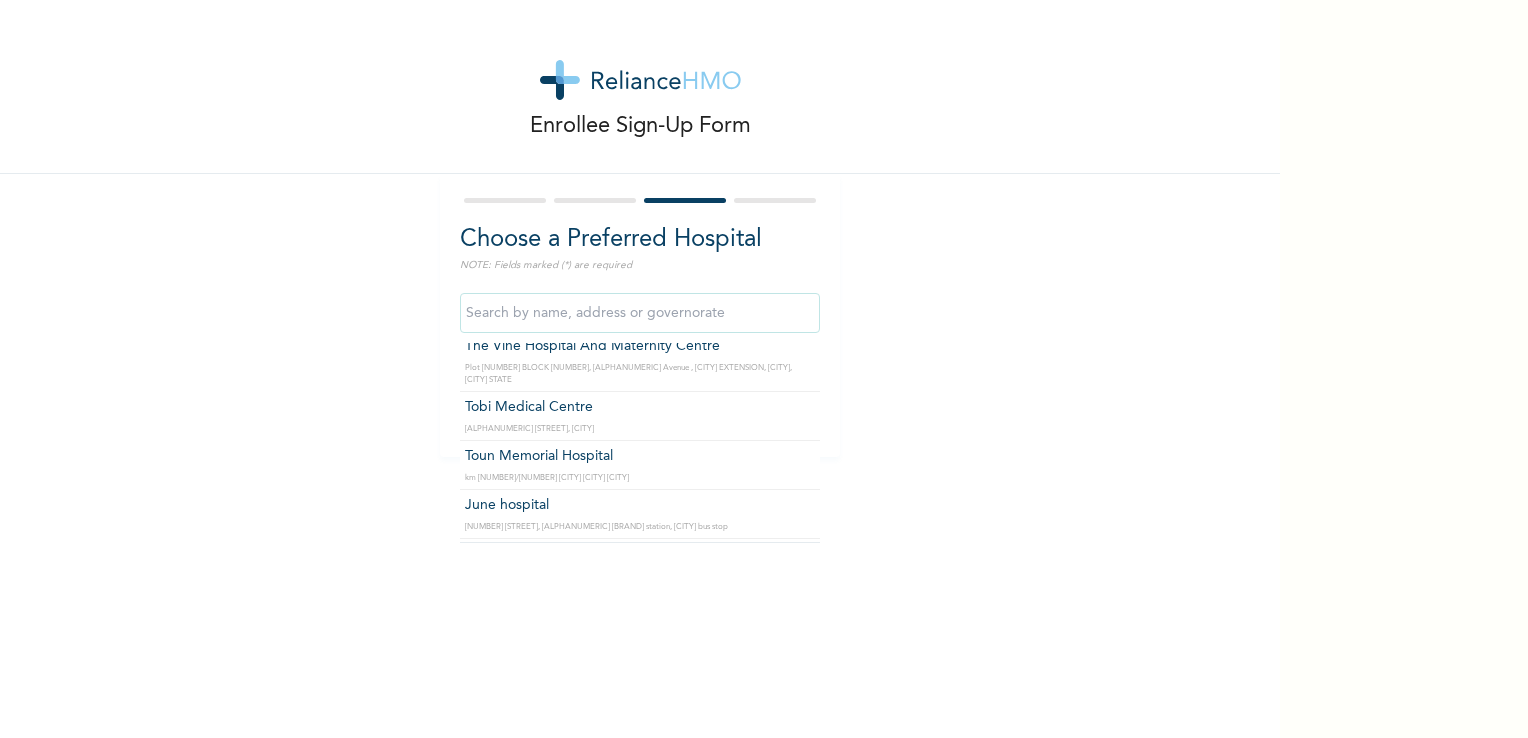 scroll, scrollTop: 0, scrollLeft: 0, axis: both 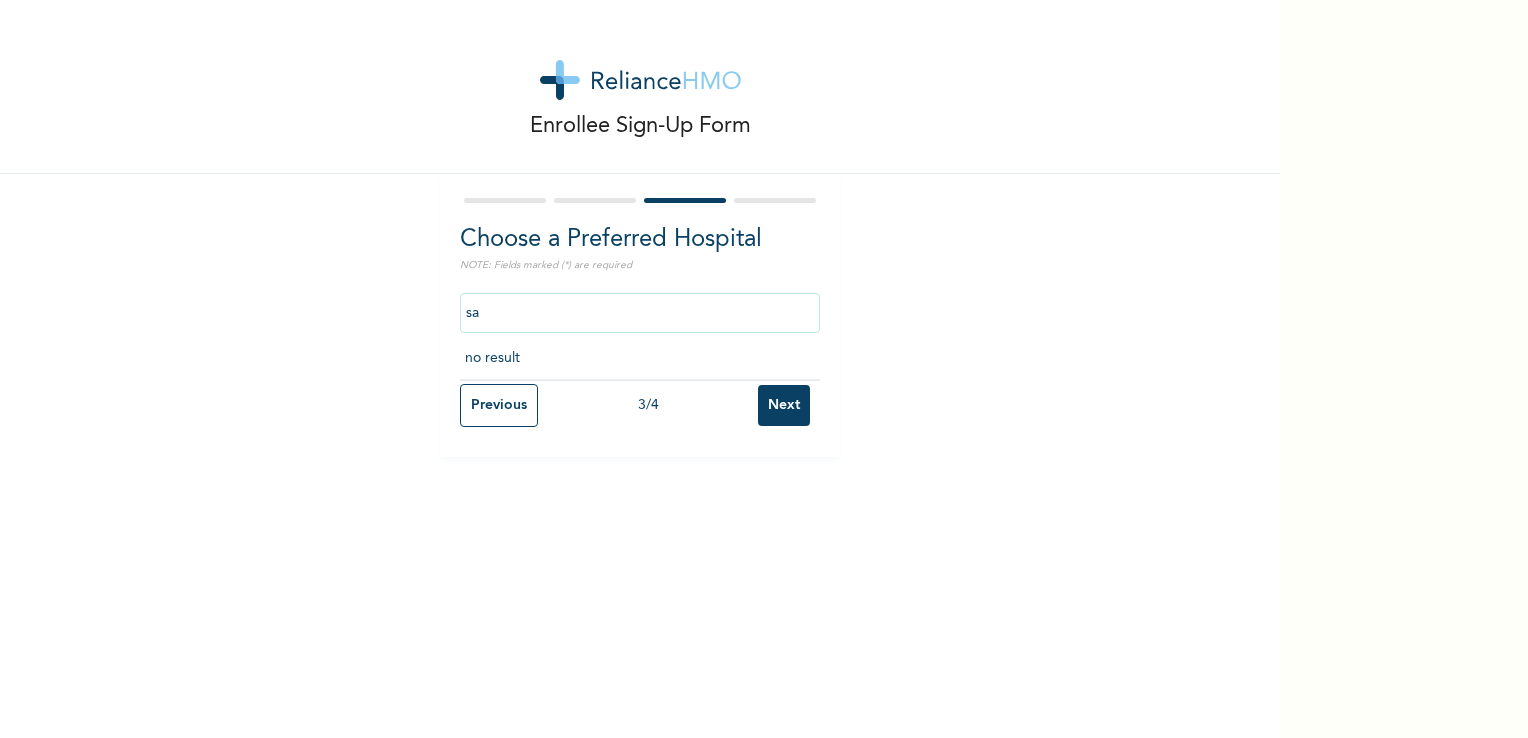 type on "s" 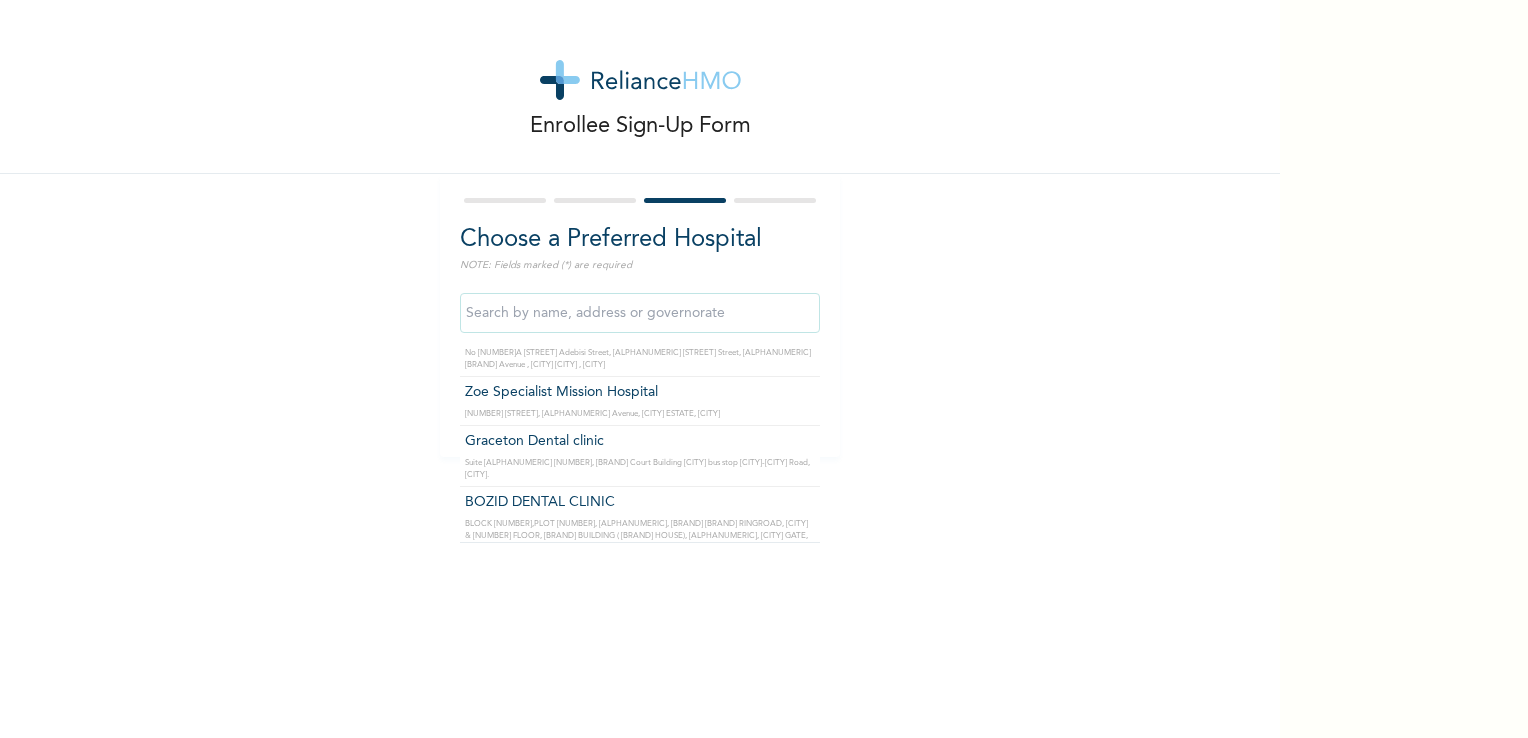 scroll, scrollTop: 1812, scrollLeft: 0, axis: vertical 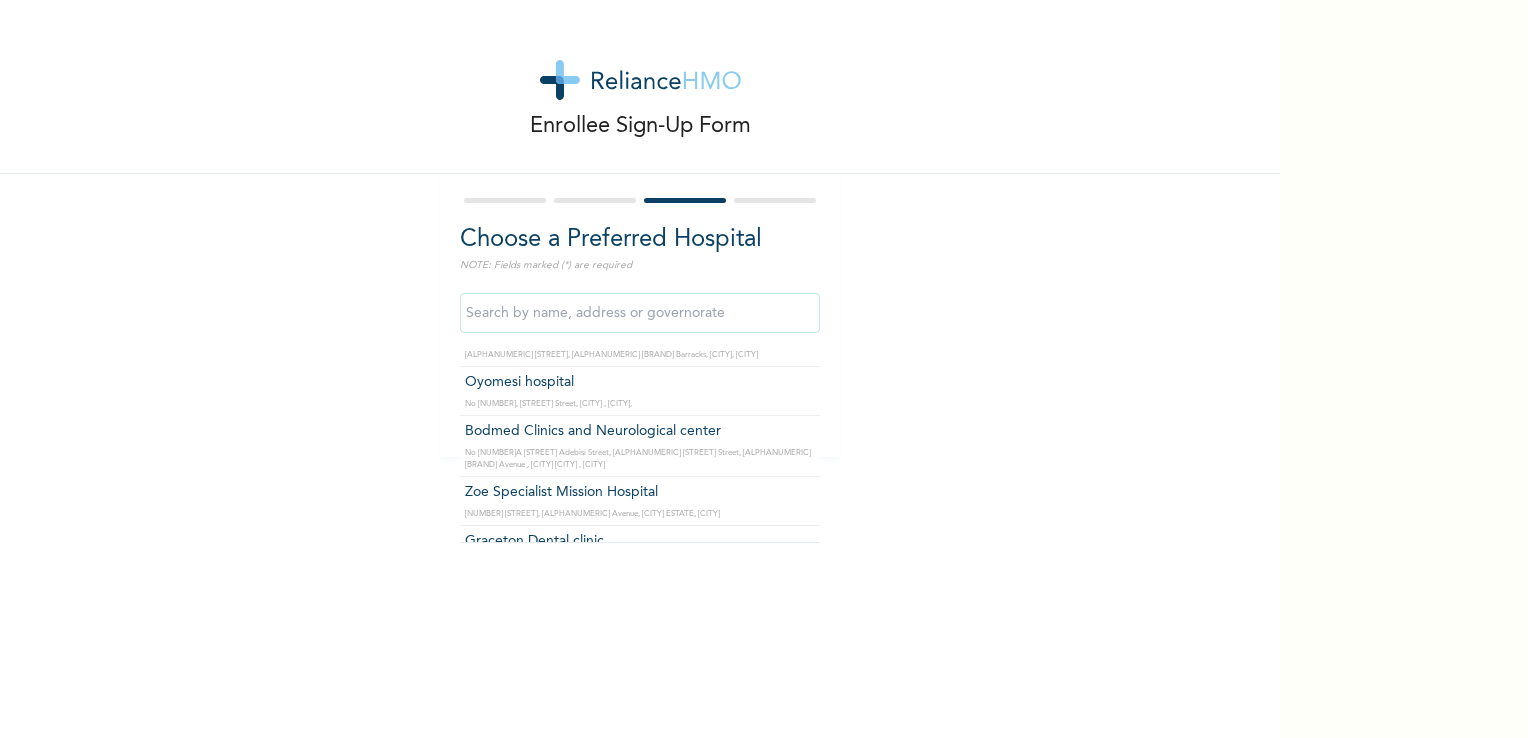 type on "Zoe Specialist Mission Hospital" 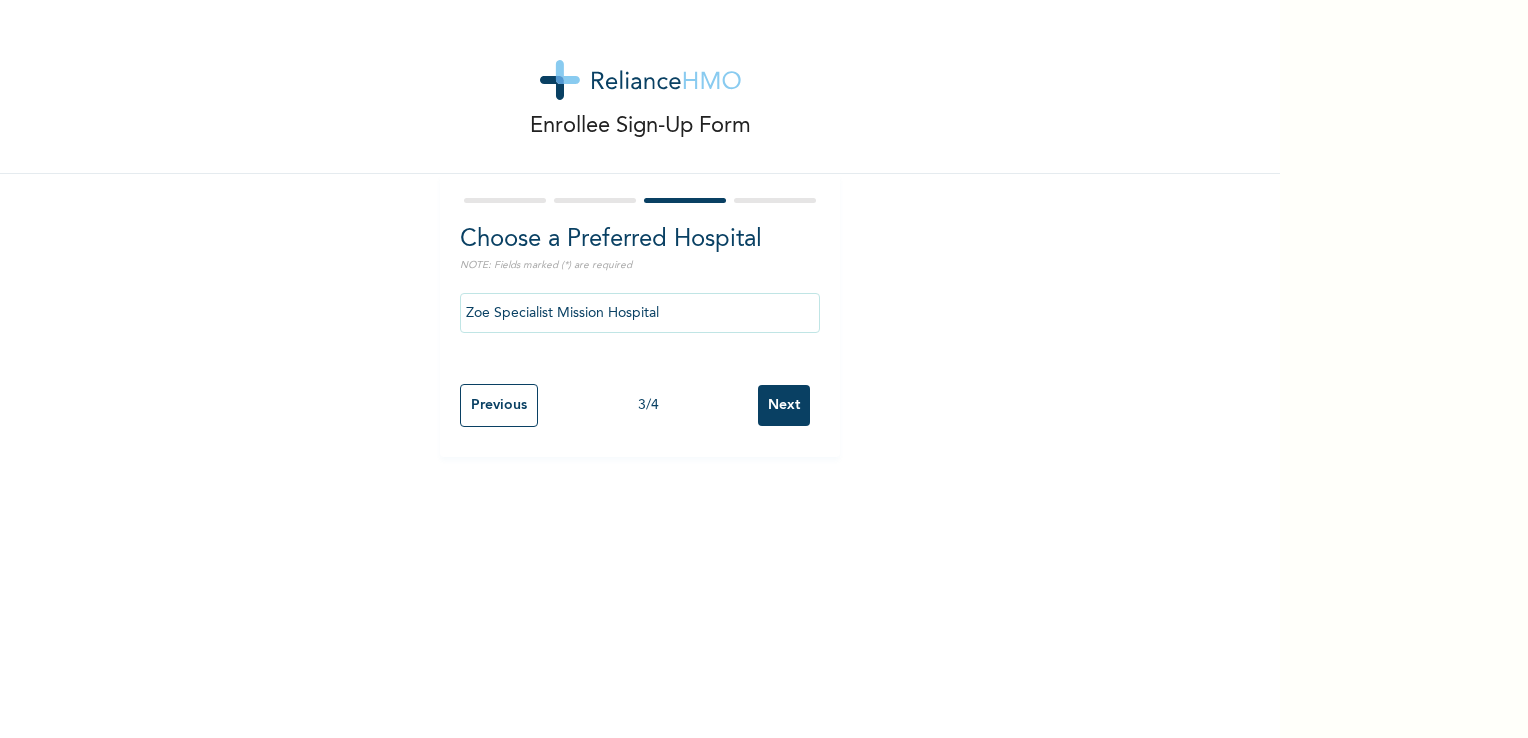 click on "Next" at bounding box center (784, 405) 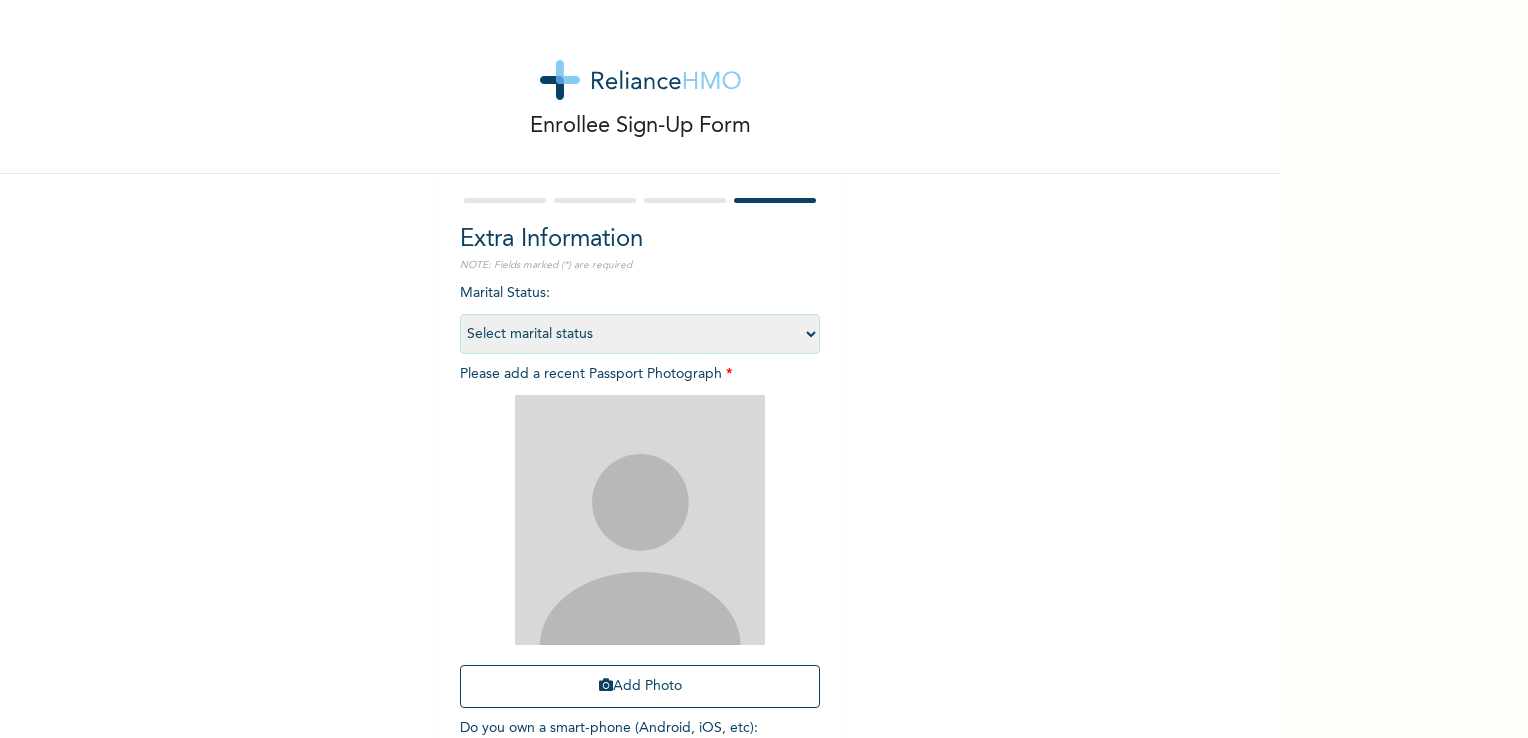 click on "Select marital status Single Married Divorced Widow/Widower" at bounding box center [640, 334] 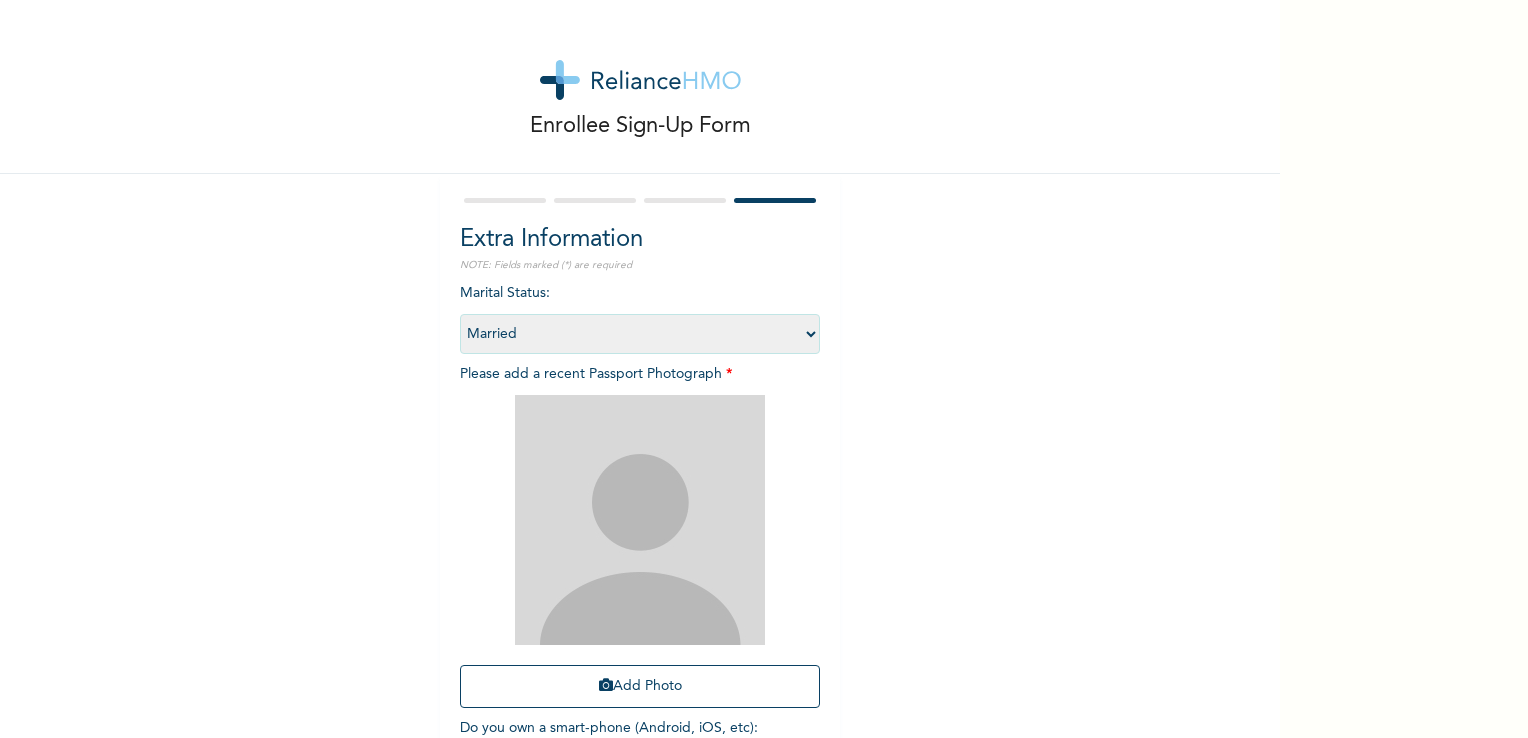 click on "Select marital status Single Married Divorced Widow/Widower" at bounding box center (640, 334) 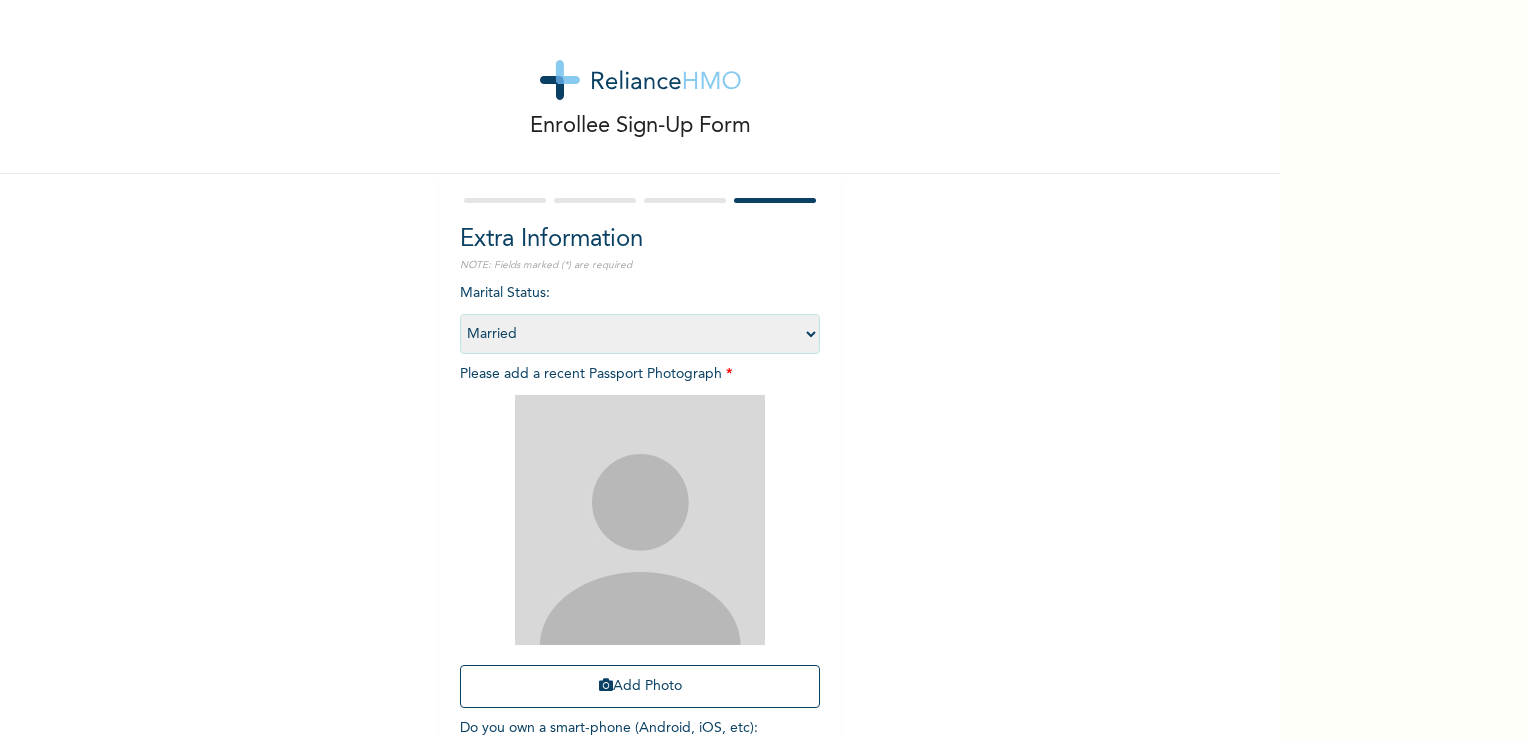 click at bounding box center [640, 520] 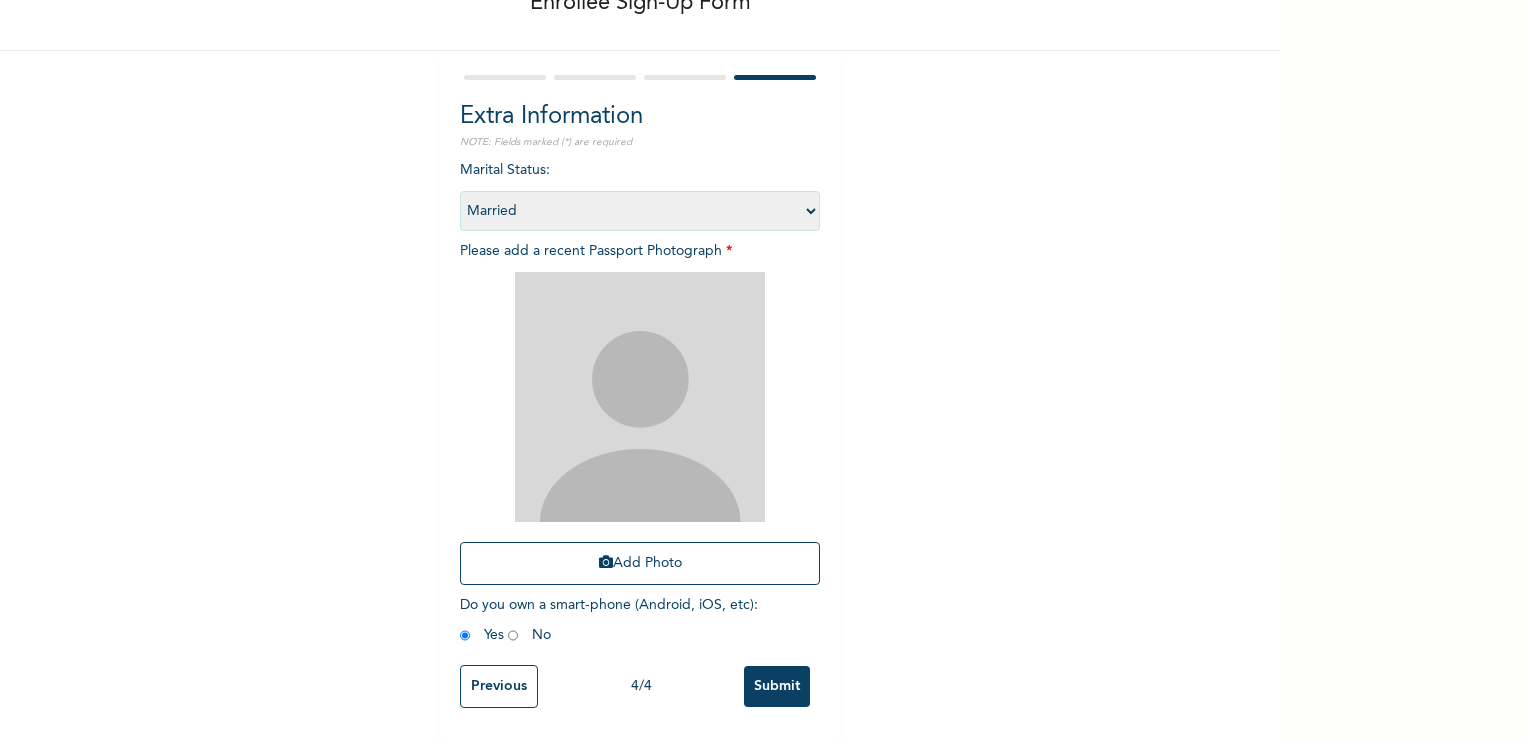 scroll, scrollTop: 136, scrollLeft: 0, axis: vertical 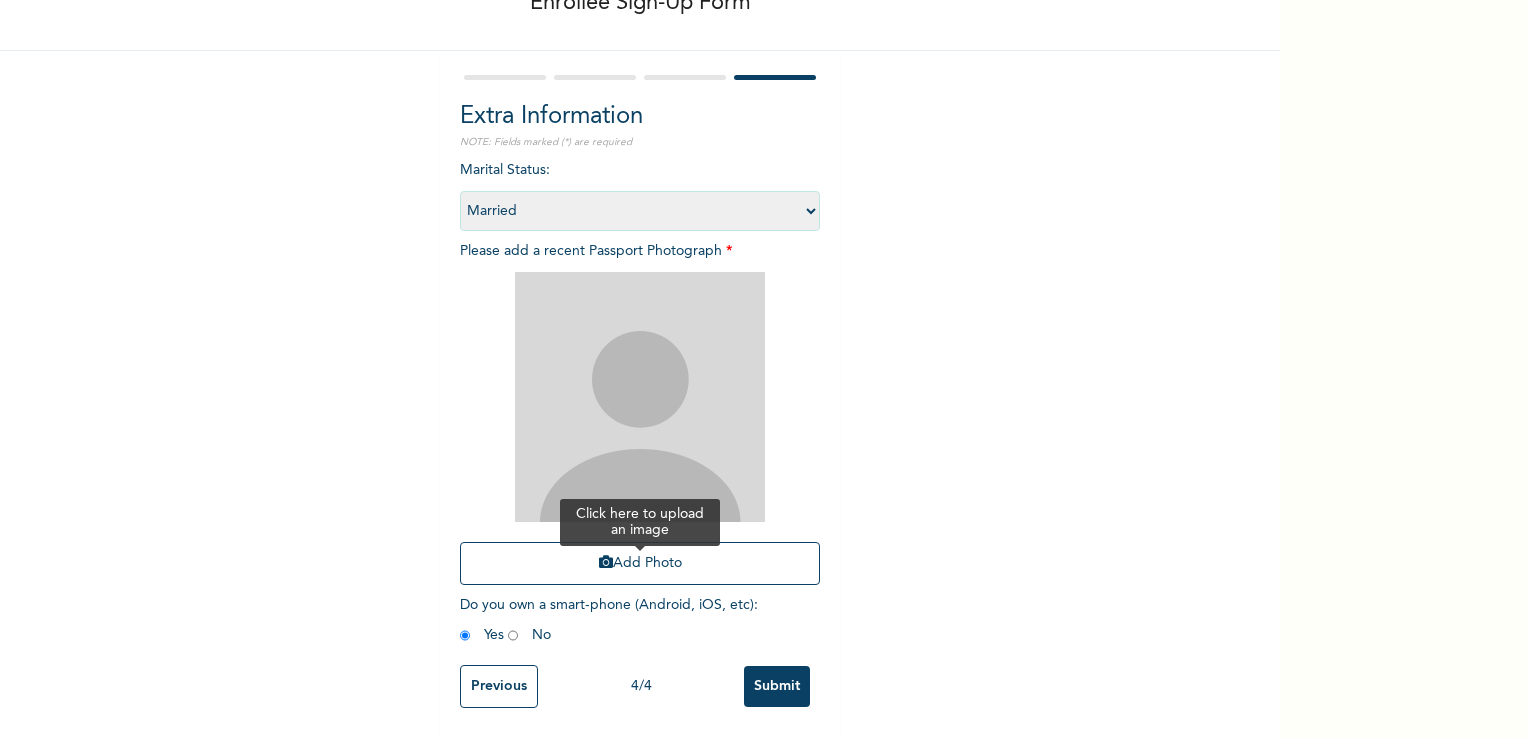 click on "Add Photo" at bounding box center (640, 563) 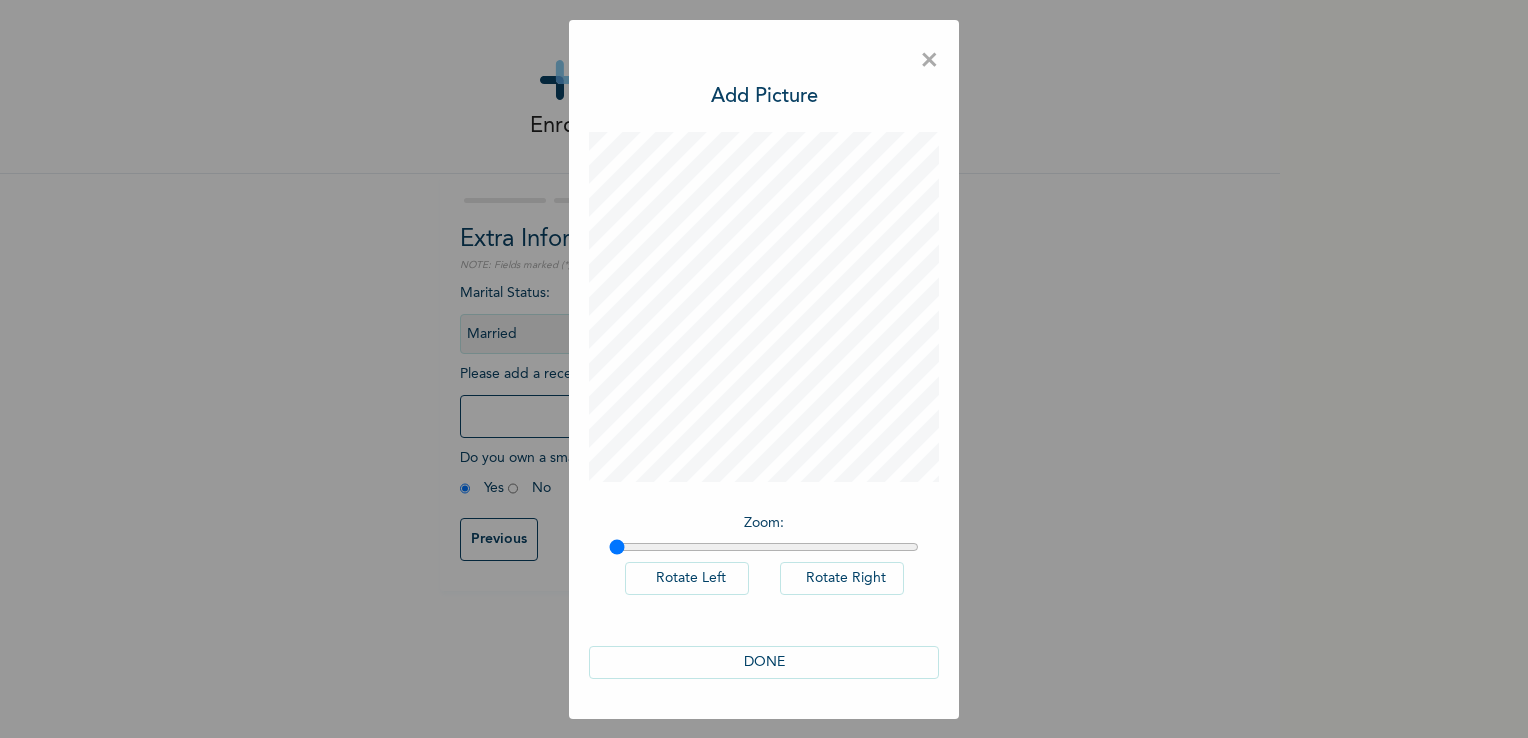 click on "DONE" at bounding box center [764, 662] 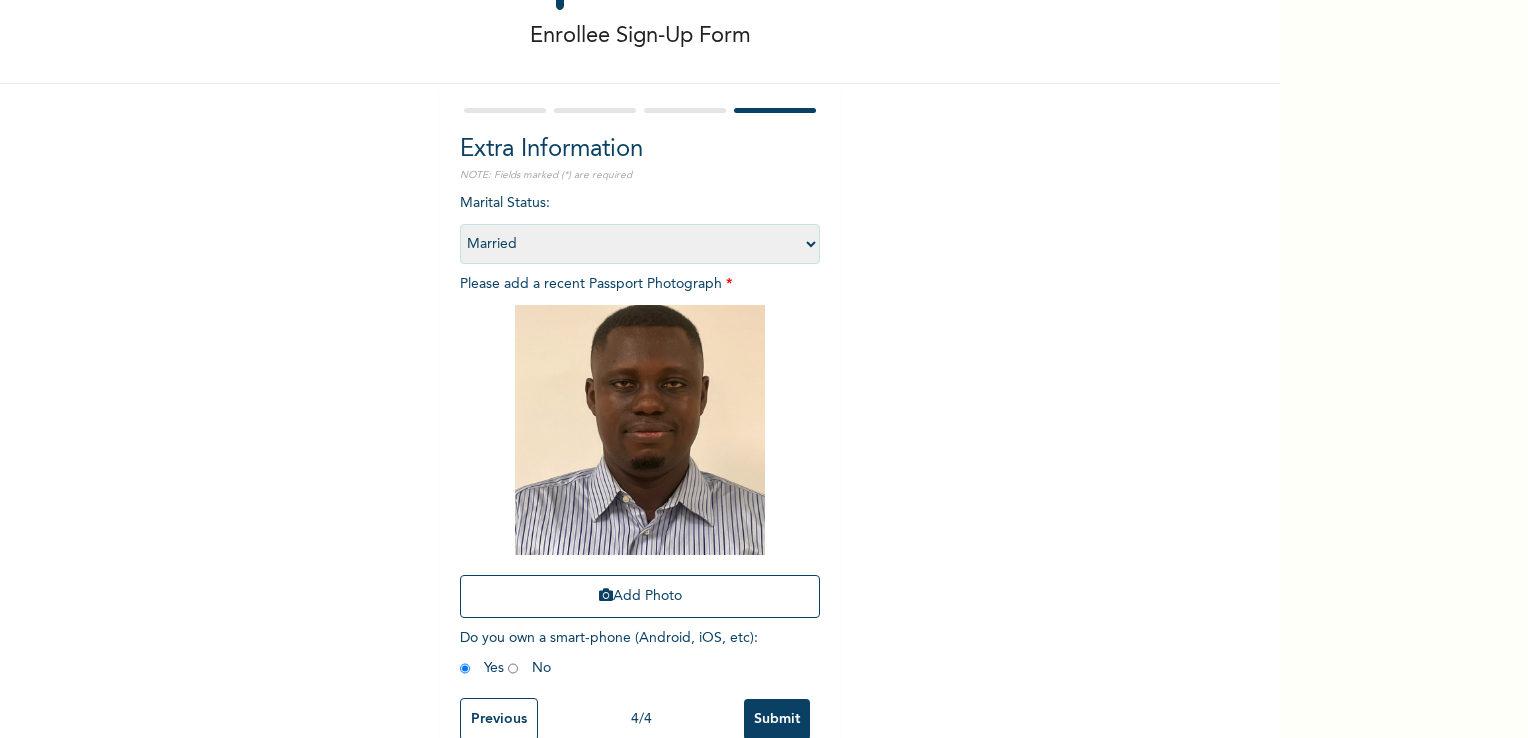 scroll, scrollTop: 136, scrollLeft: 0, axis: vertical 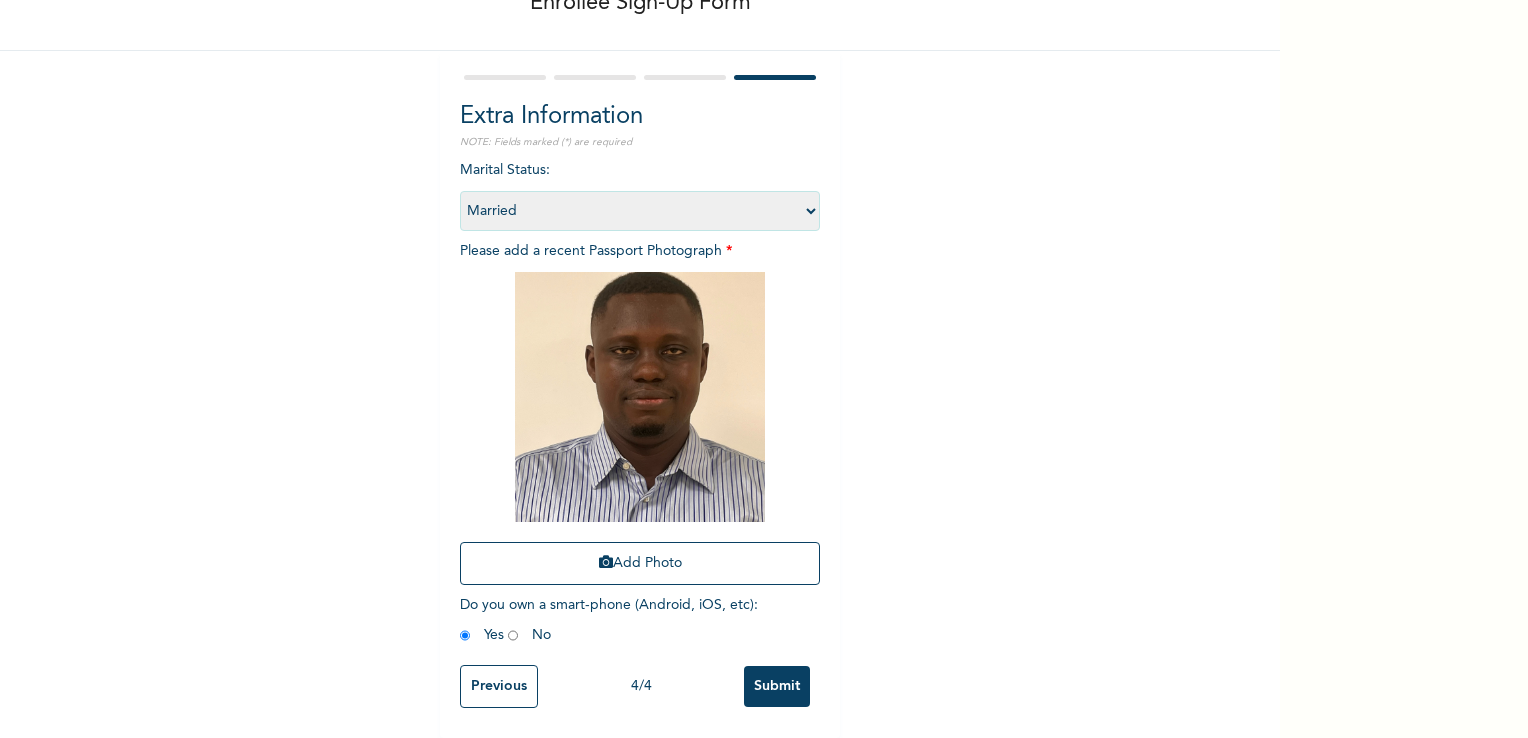 click on "Previous" at bounding box center (499, 686) 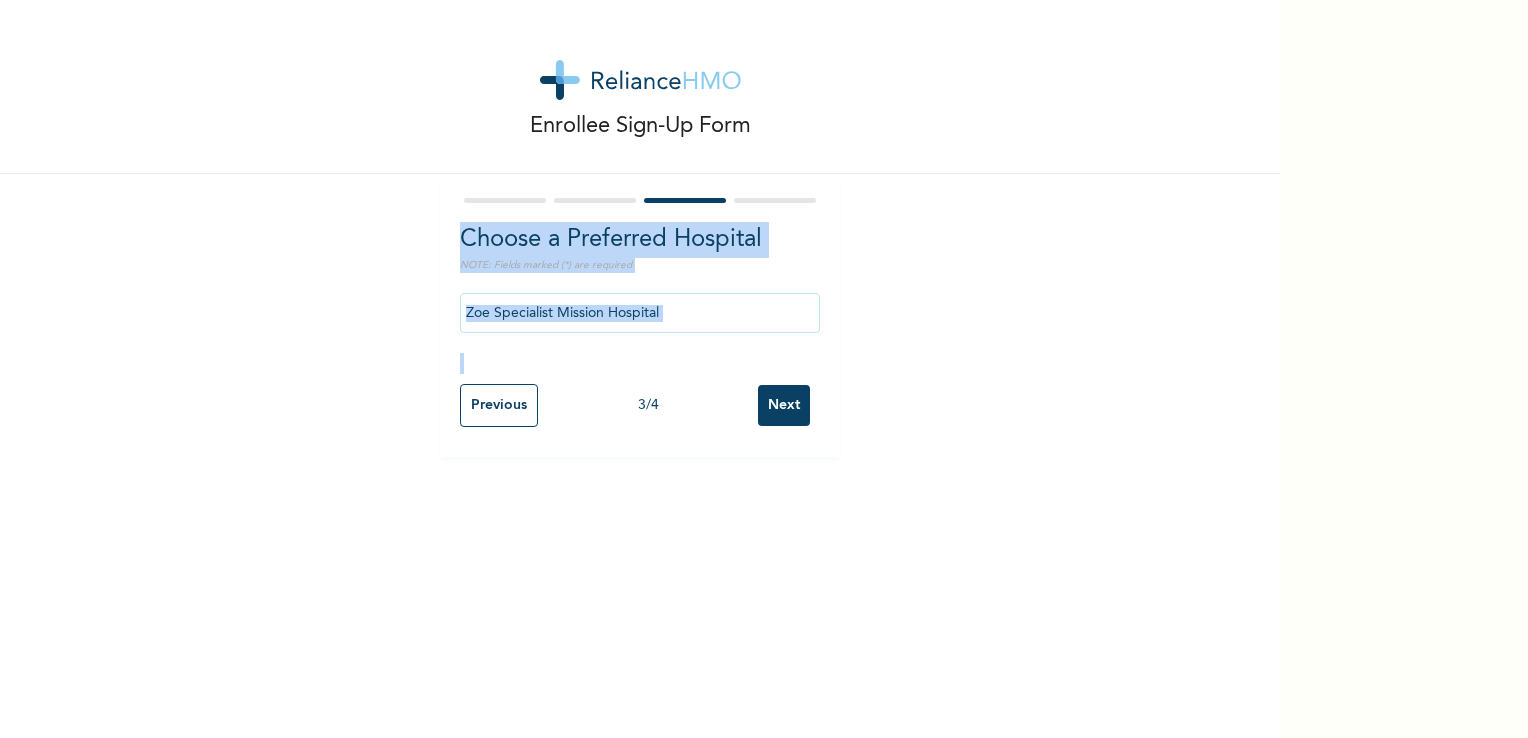 scroll, scrollTop: 0, scrollLeft: 0, axis: both 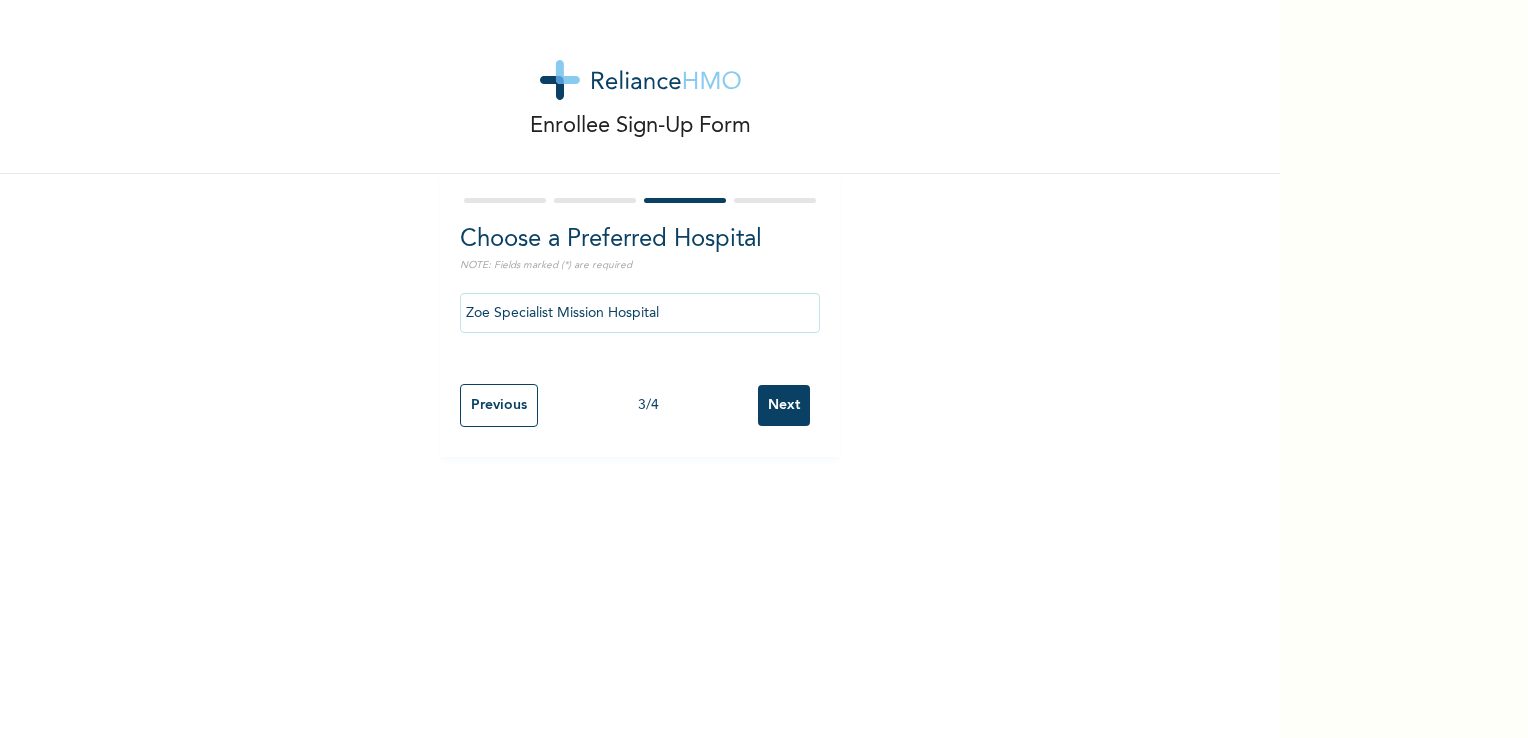 click on "Enrollee Sign-Up Form Choose a Preferred Hospital NOTE: Fields marked (*) are required [BRAND] Specialist Mission Hospital Previous [NUMBER]  / [NUMBER] Next" at bounding box center (640, 369) 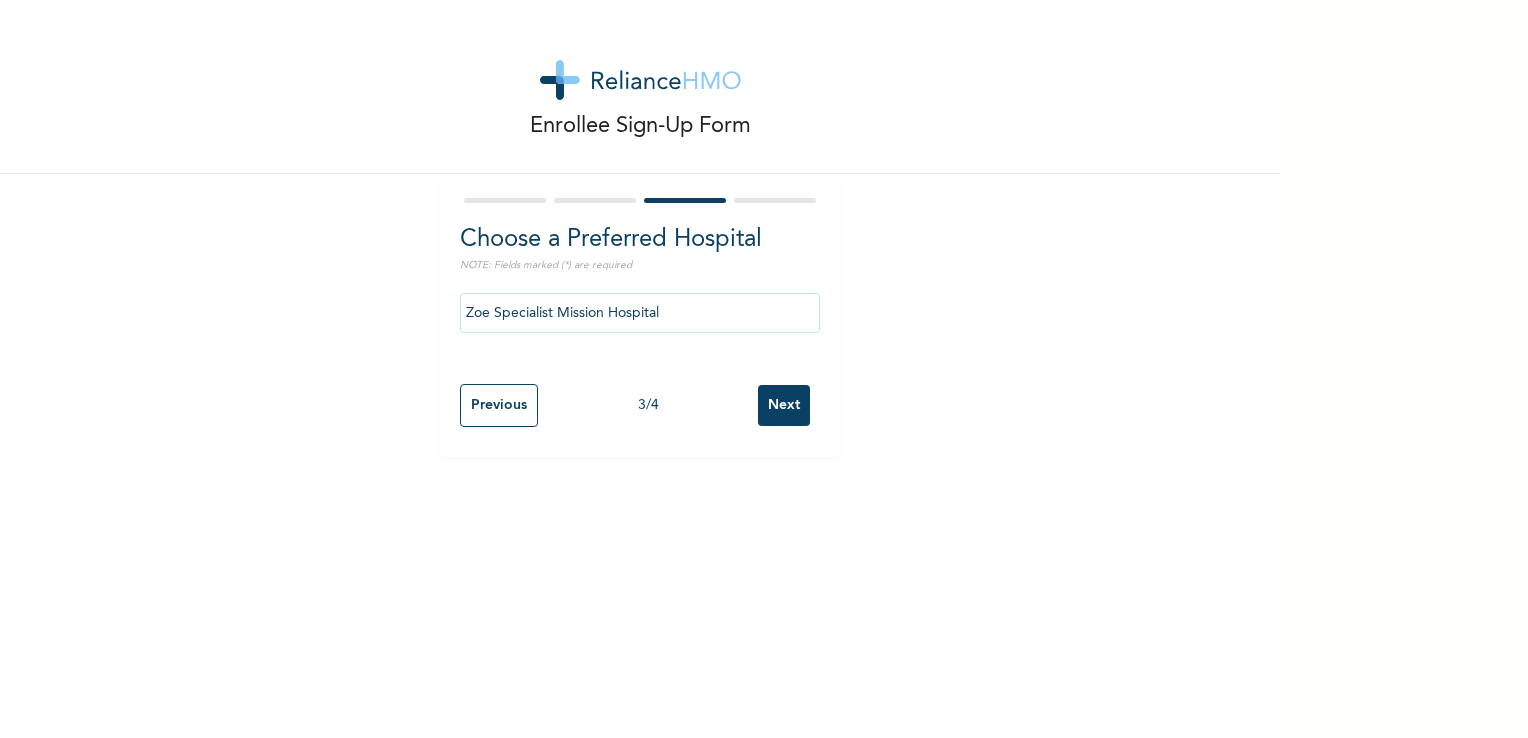click on "Previous" at bounding box center [499, 405] 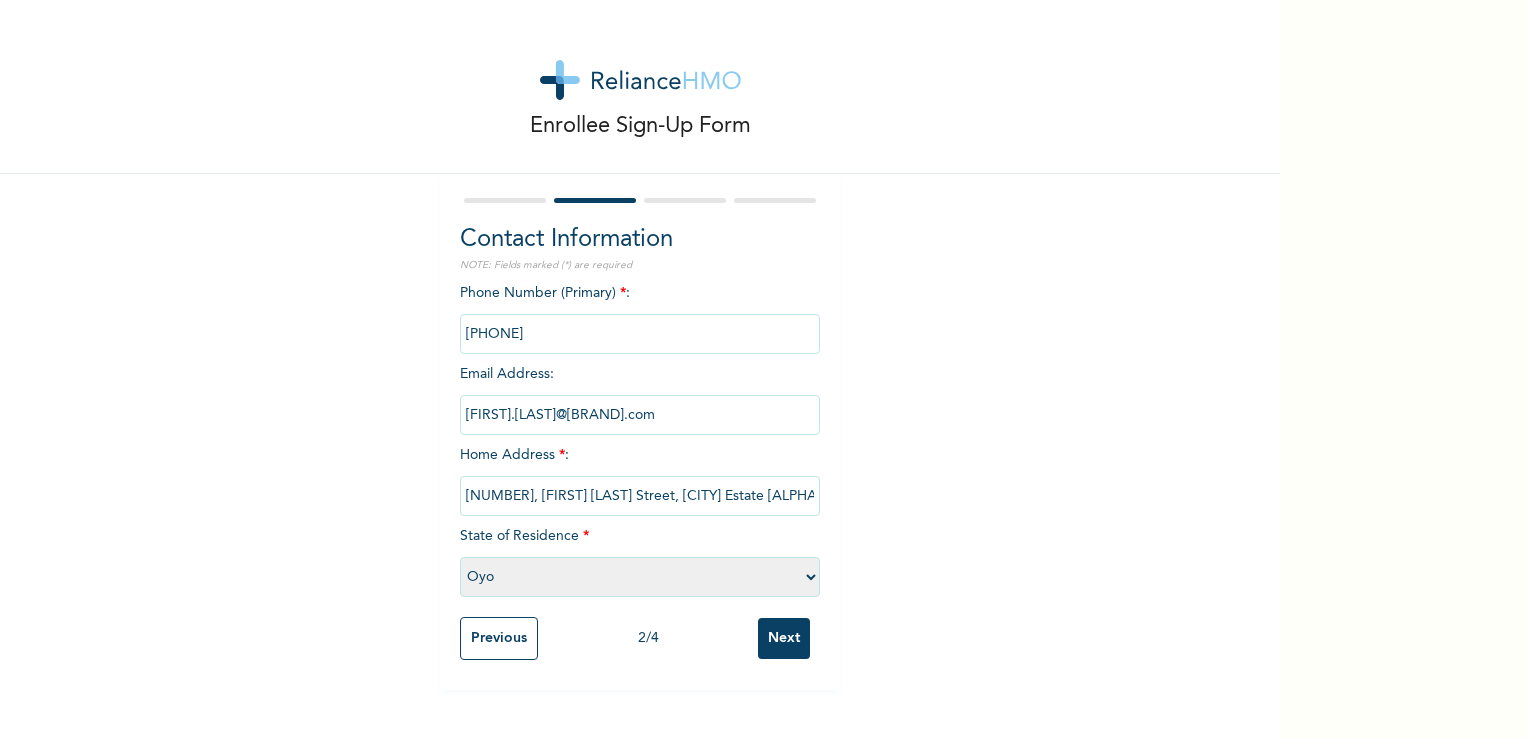 click on "Next" at bounding box center (784, 638) 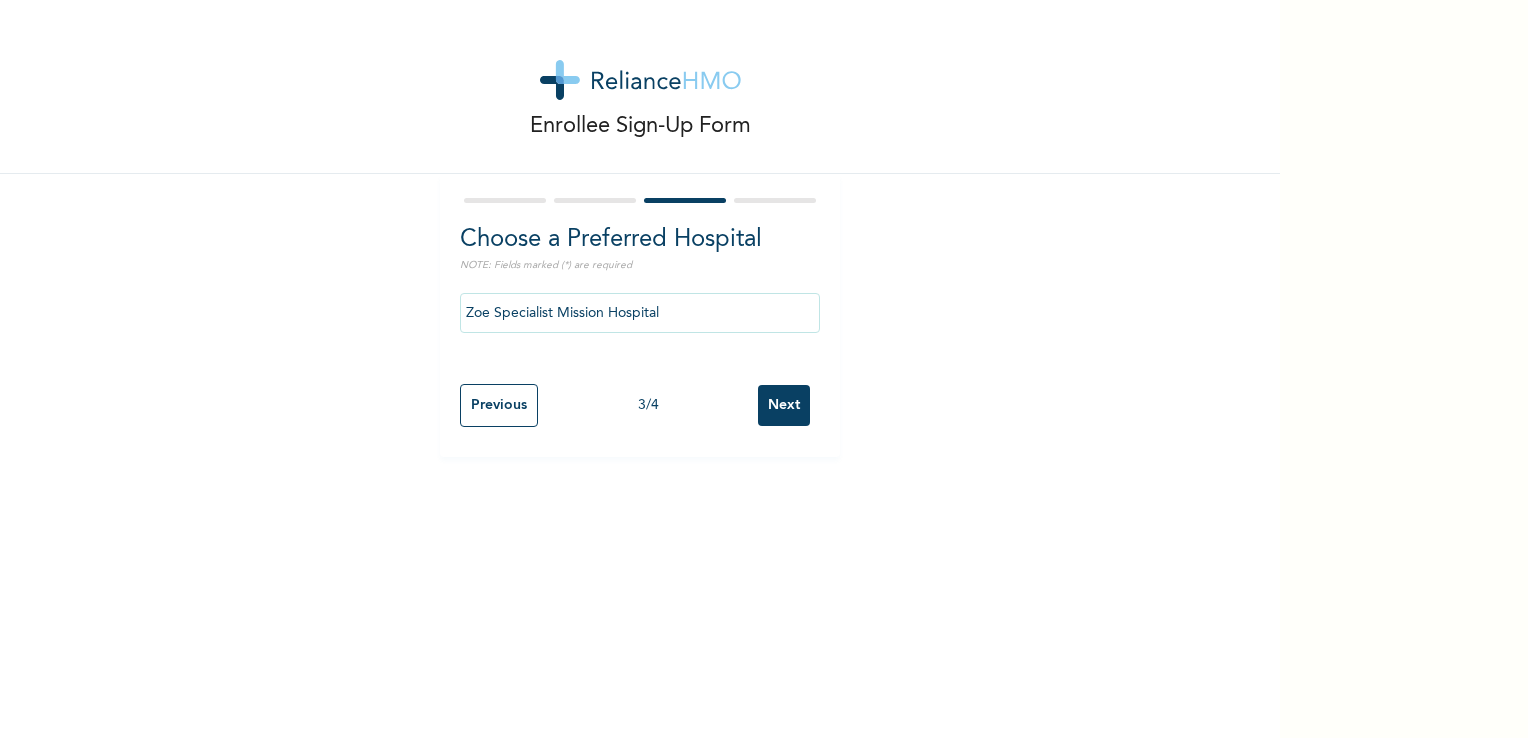 click on "Zoe Specialist Mission Hospital" at bounding box center [640, 313] 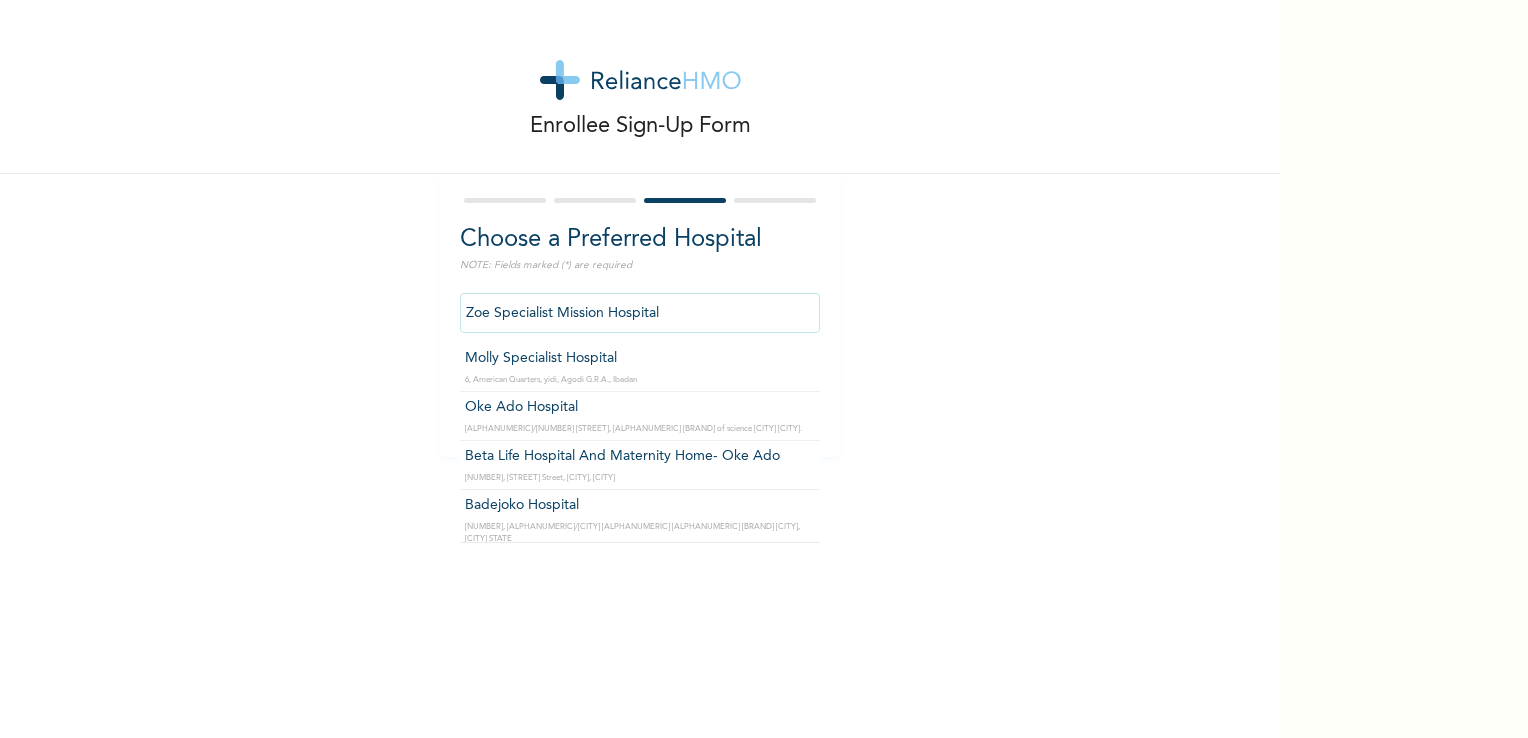 scroll, scrollTop: 0, scrollLeft: 0, axis: both 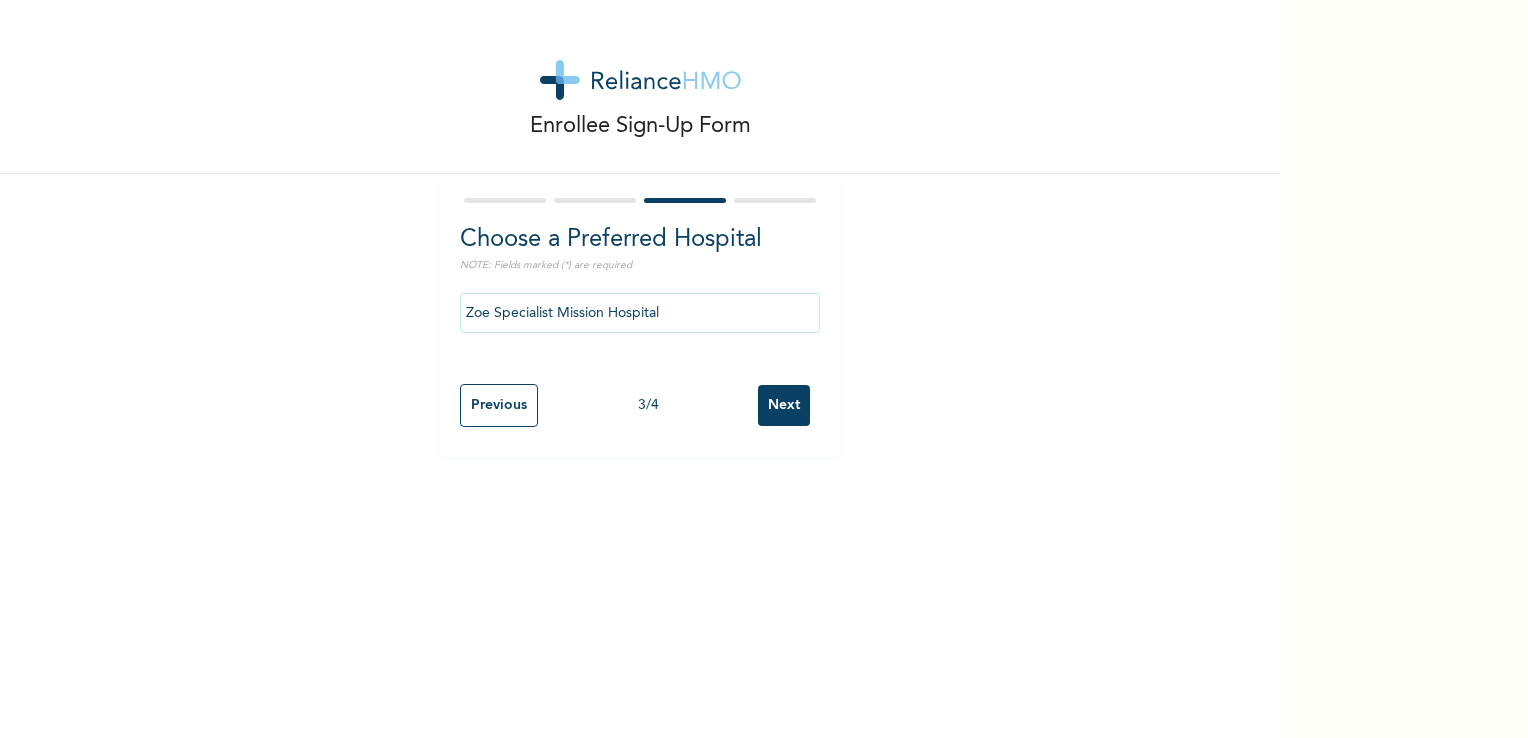 click on "Next" at bounding box center [784, 405] 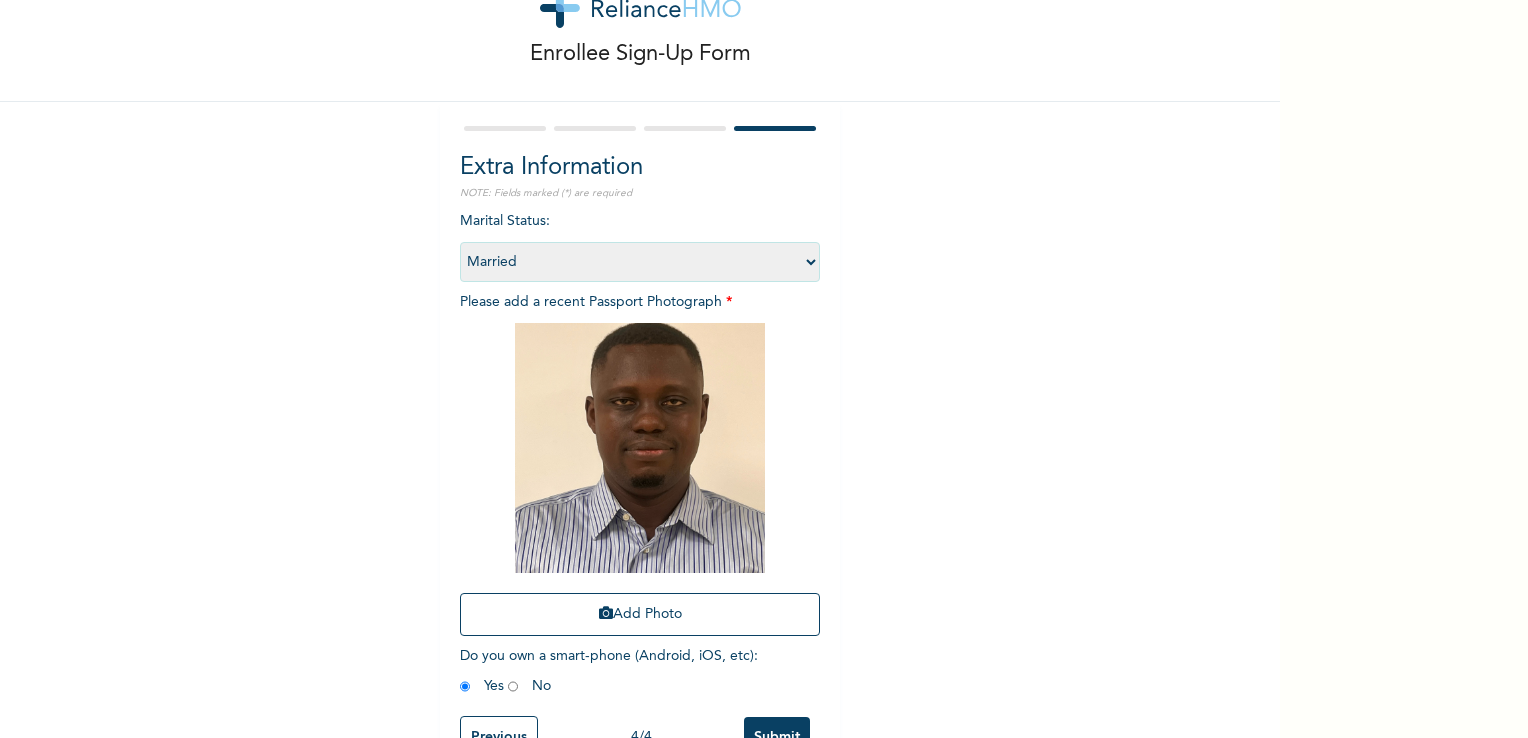 scroll, scrollTop: 136, scrollLeft: 0, axis: vertical 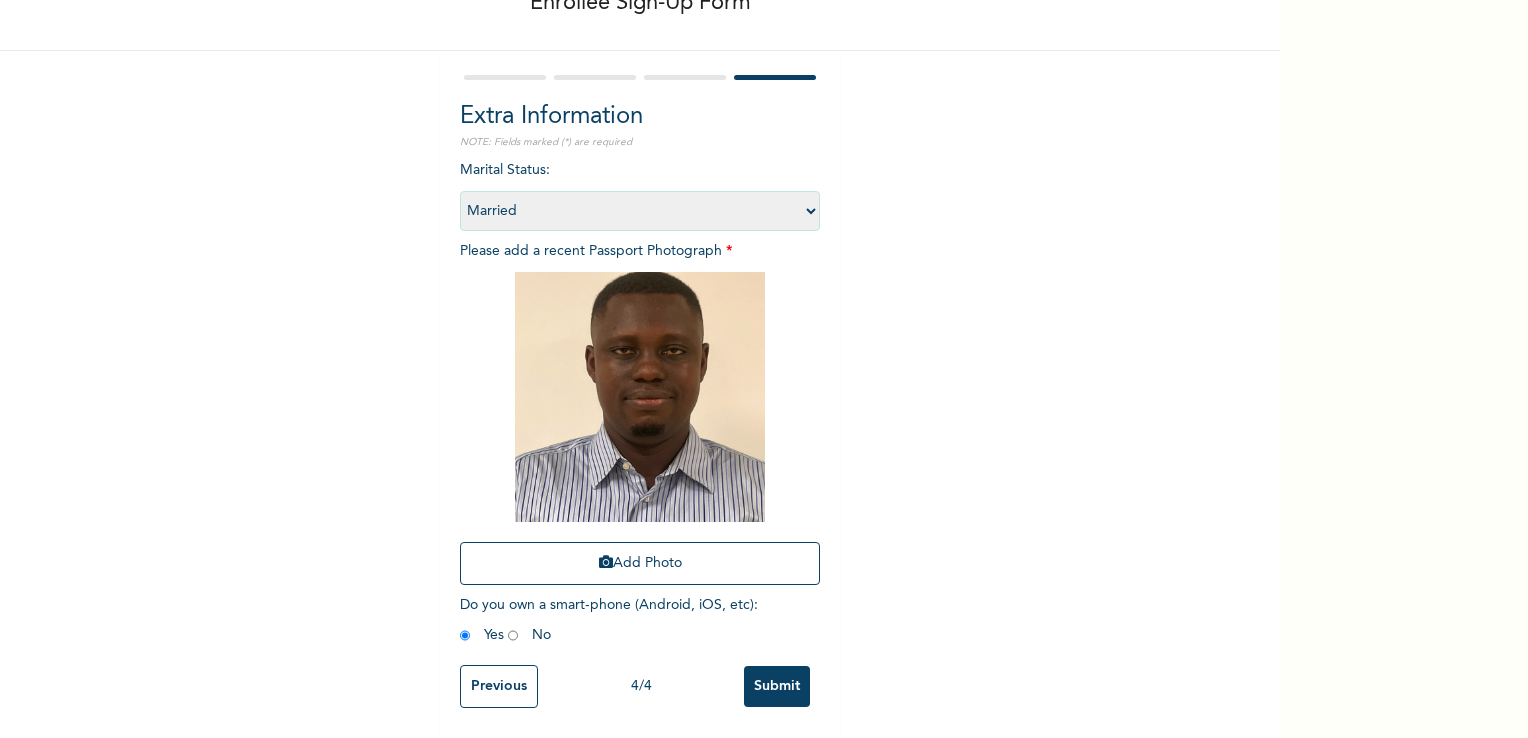 click on "Previous" at bounding box center (499, 686) 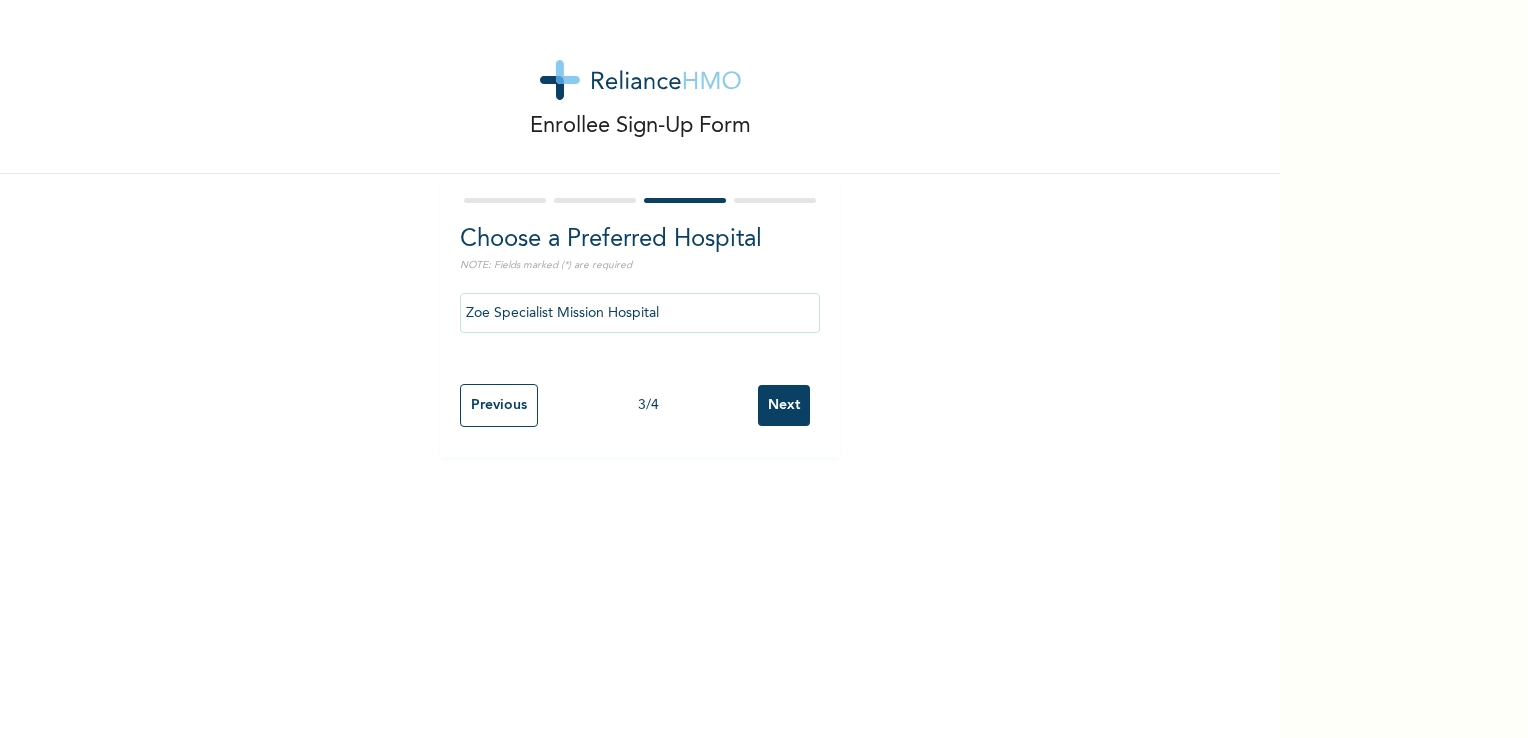 click on "Previous" at bounding box center (499, 405) 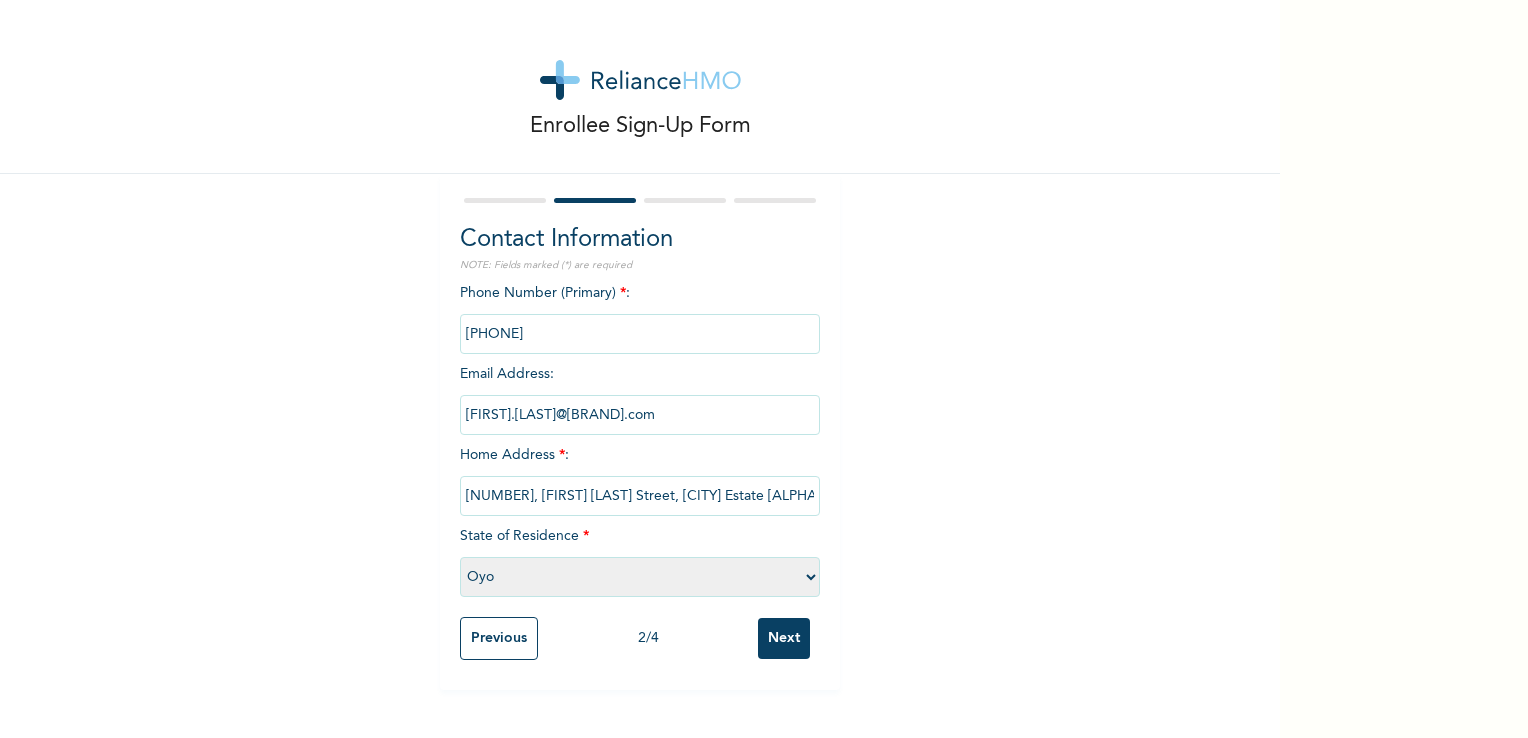 click at bounding box center [640, 334] 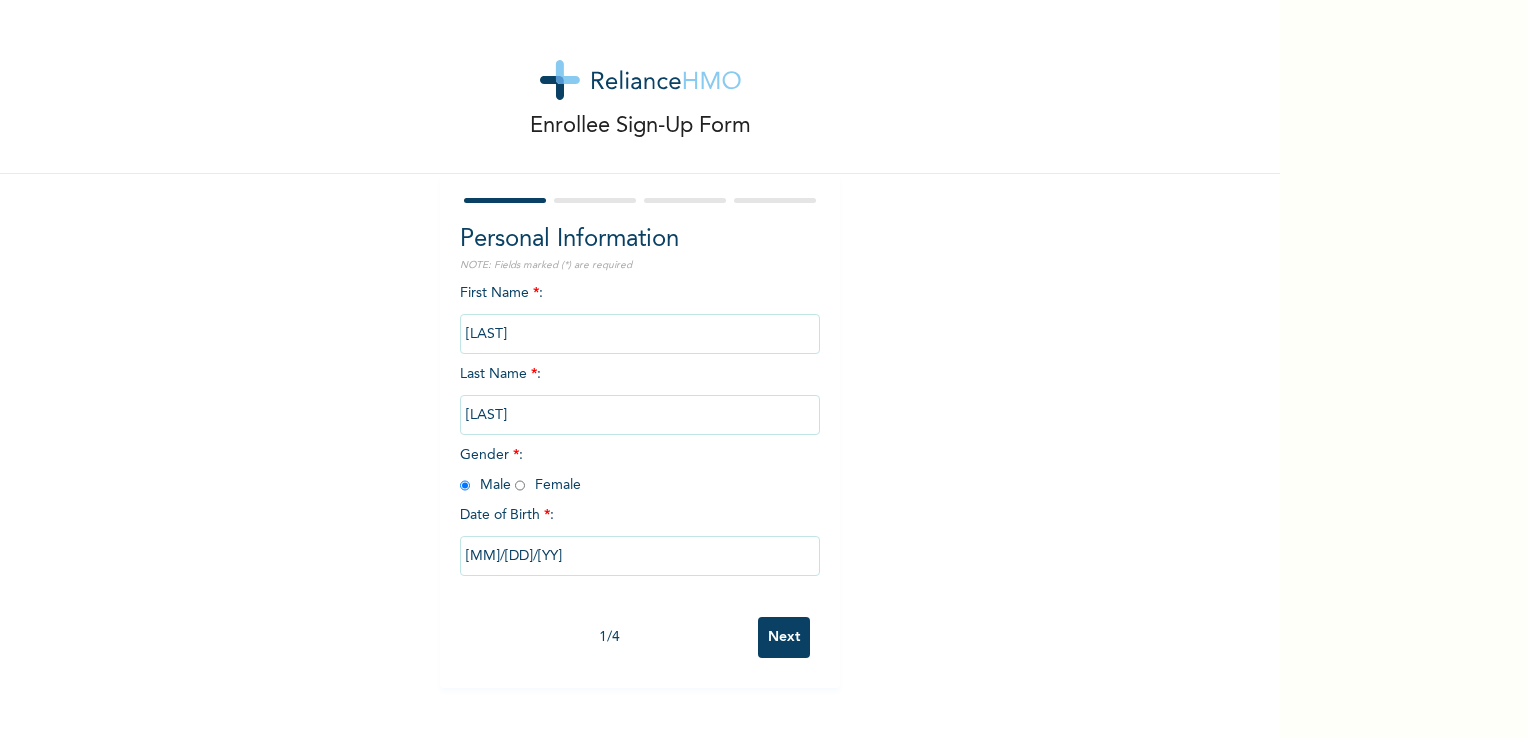 click on "Next" at bounding box center (784, 637) 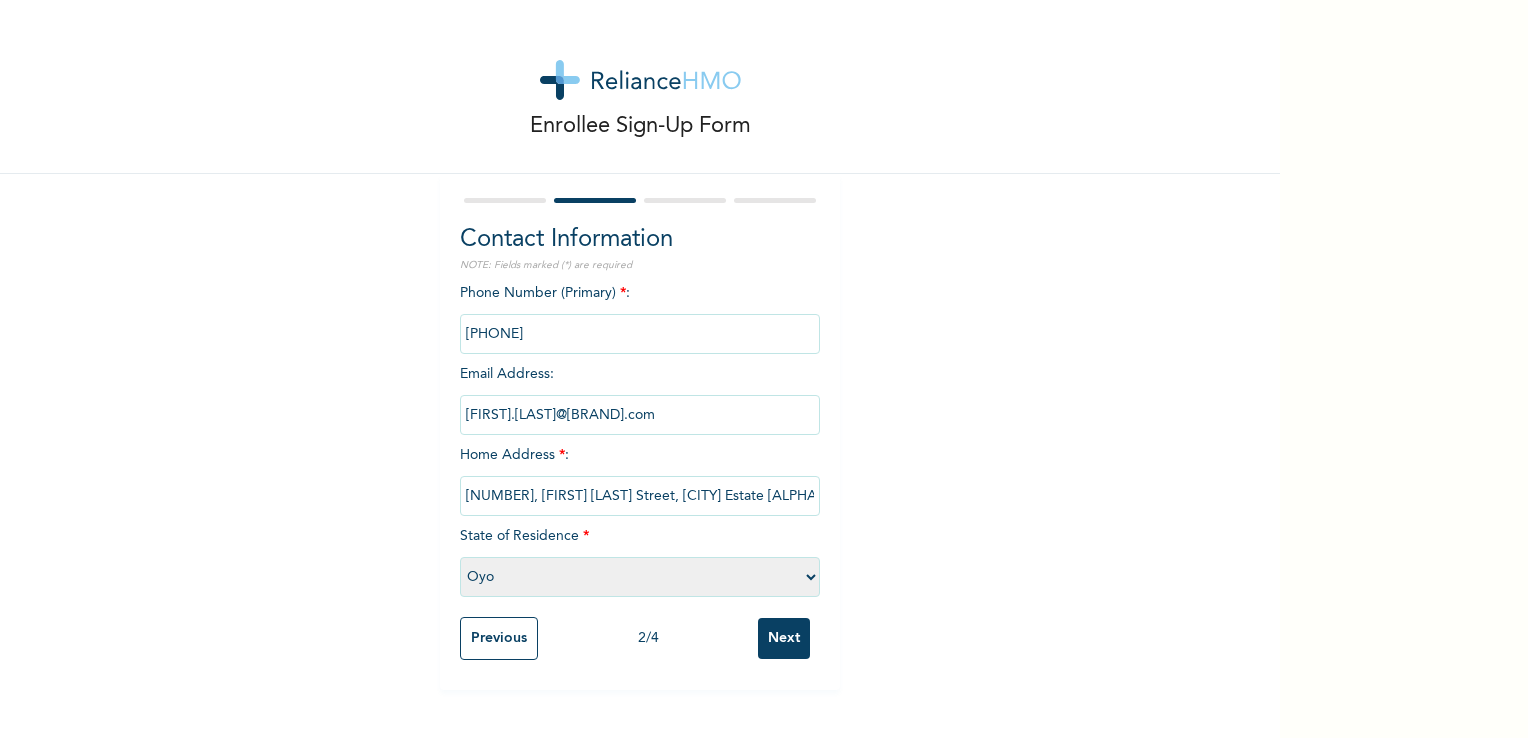 click on "Next" at bounding box center [784, 638] 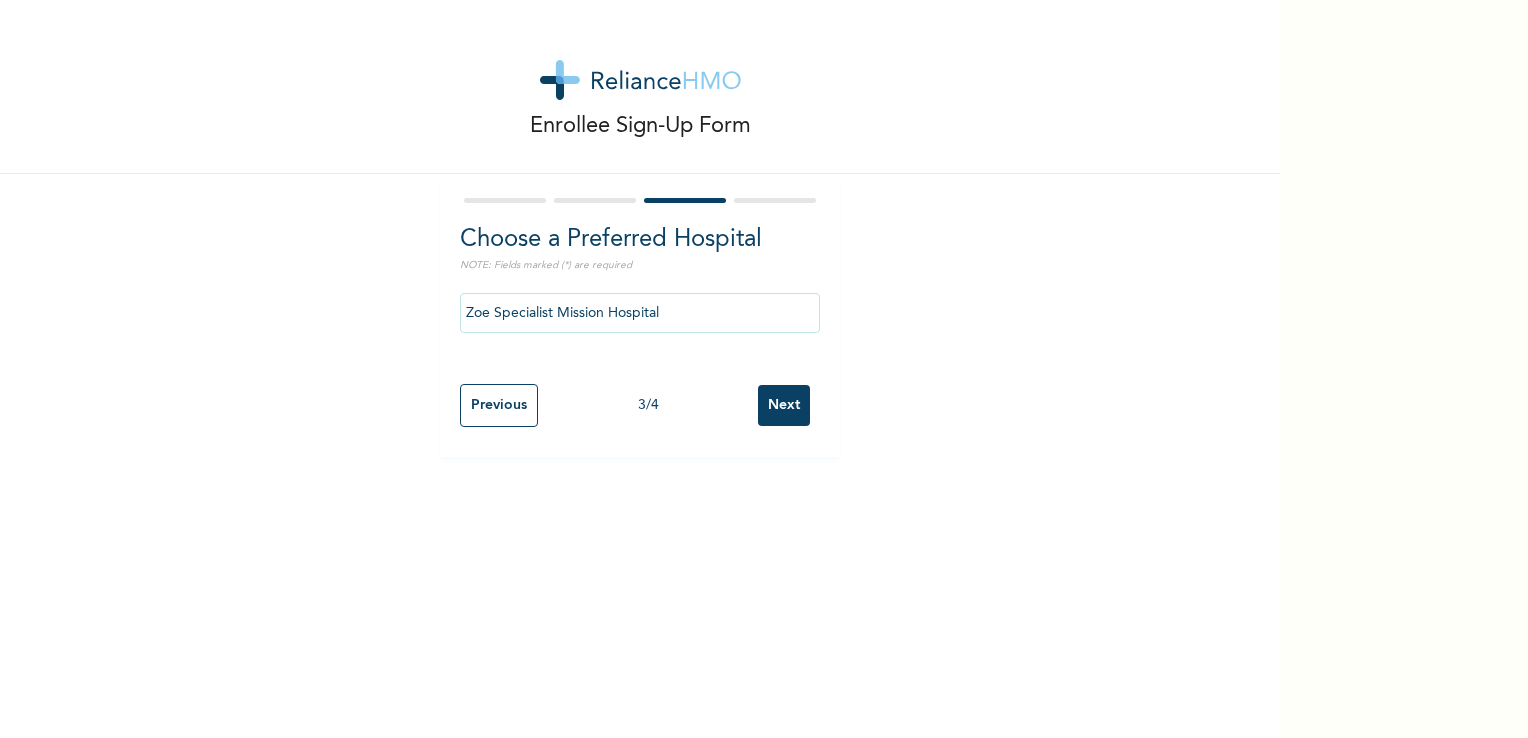 click on "Next" at bounding box center (784, 405) 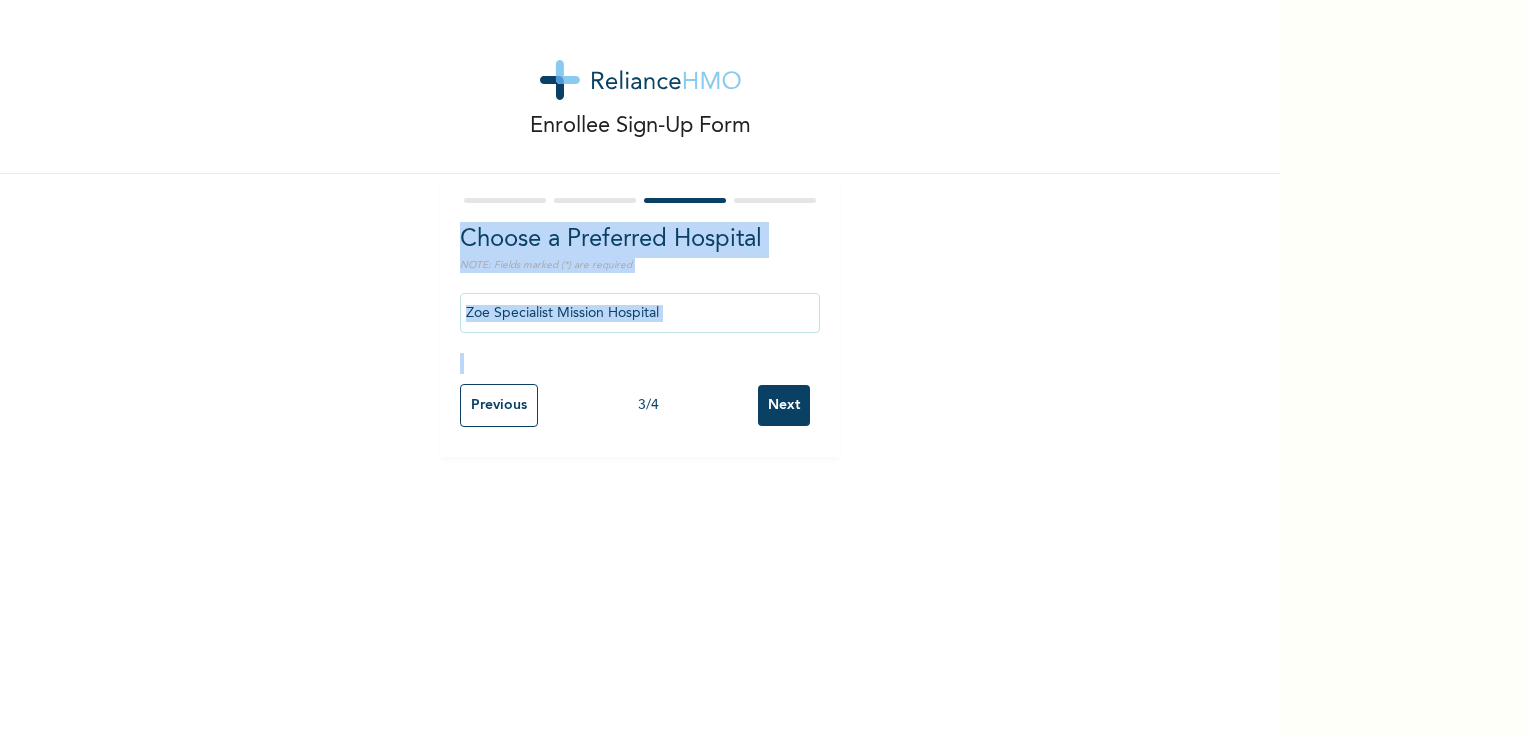 select on "2" 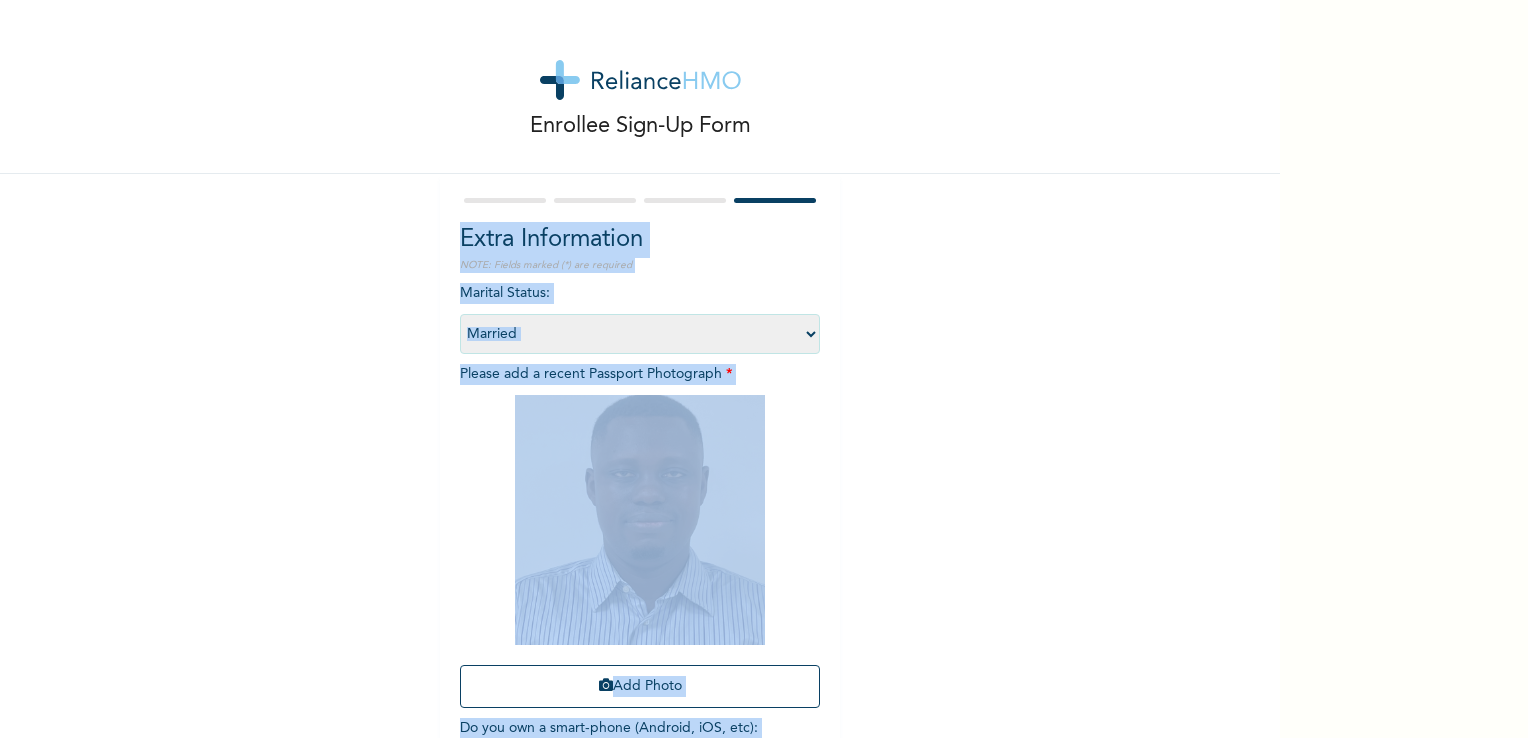 drag, startPoint x: 942, startPoint y: 523, endPoint x: 912, endPoint y: 524, distance: 30.016663 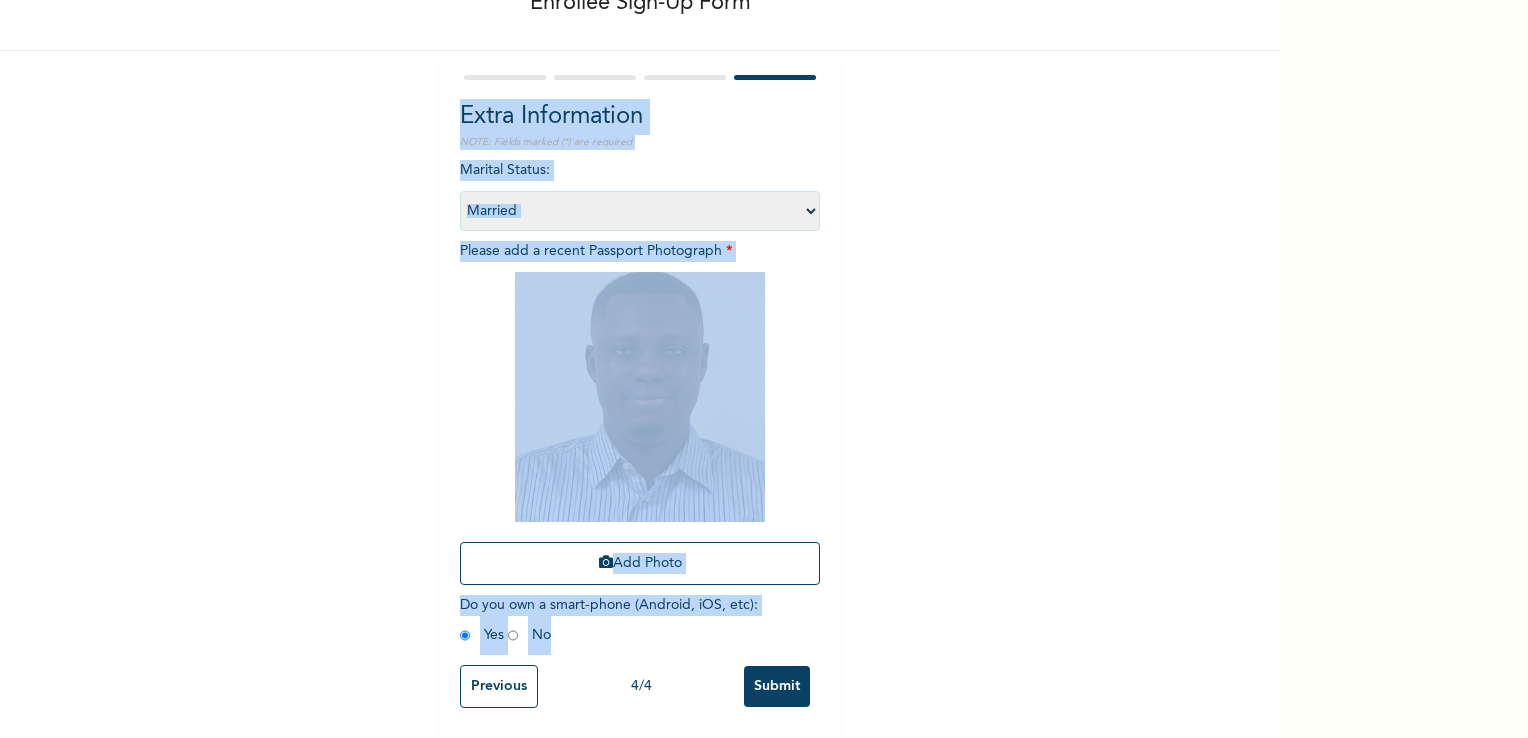 click on "Enrollee Sign-Up Form Extra Information NOTE: Fields marked (*) are required Marital Status : Select marital status Single Married Divorced Widow/Widower Please add a recent Passport Photograph   *  Add Photo Do you own a smart-phone (Android, iOS, etc) :      Yes        No Previous 4  / 4 Submit" at bounding box center (640, 307) 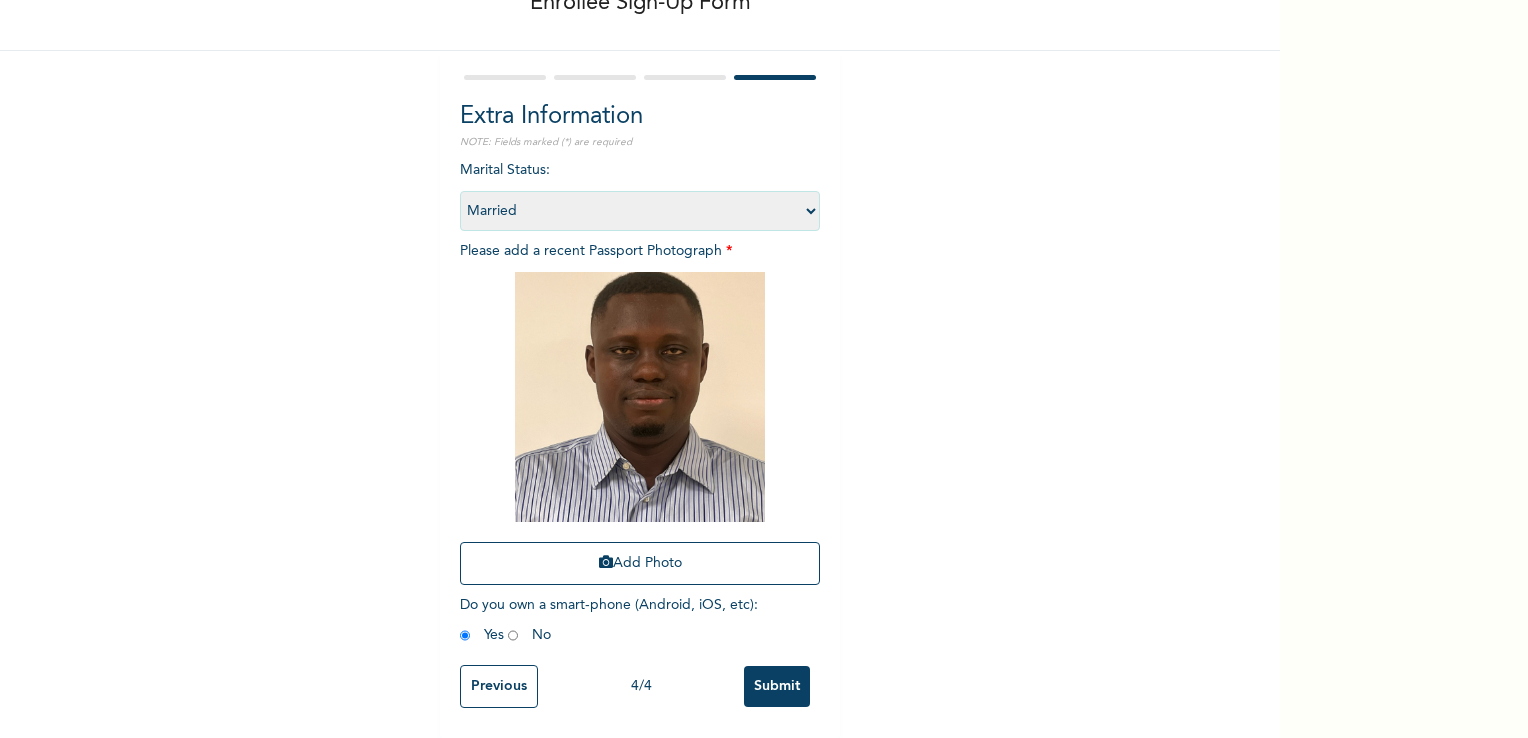 click on "Enrollee Sign-Up Form Extra Information NOTE: Fields marked (*) are required Marital Status : Select marital status Single Married Divorced Widow/Widower Please add a recent Passport Photograph   *  Add Photo Do you own a smart-phone (Android, iOS, etc) :      Yes        No Previous 4  / 4 Submit" at bounding box center (640, 307) 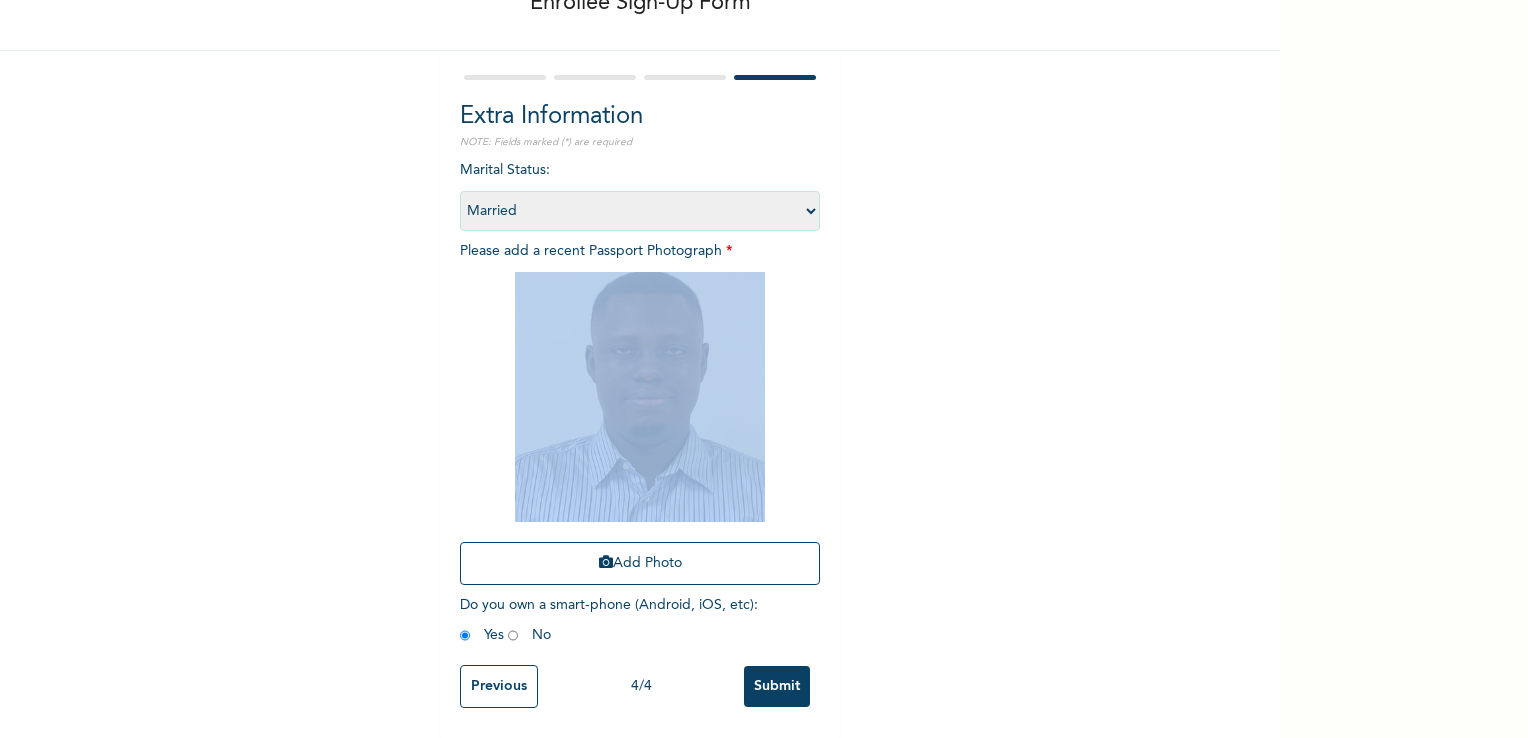 drag, startPoint x: 862, startPoint y: 475, endPoint x: 872, endPoint y: 461, distance: 17.20465 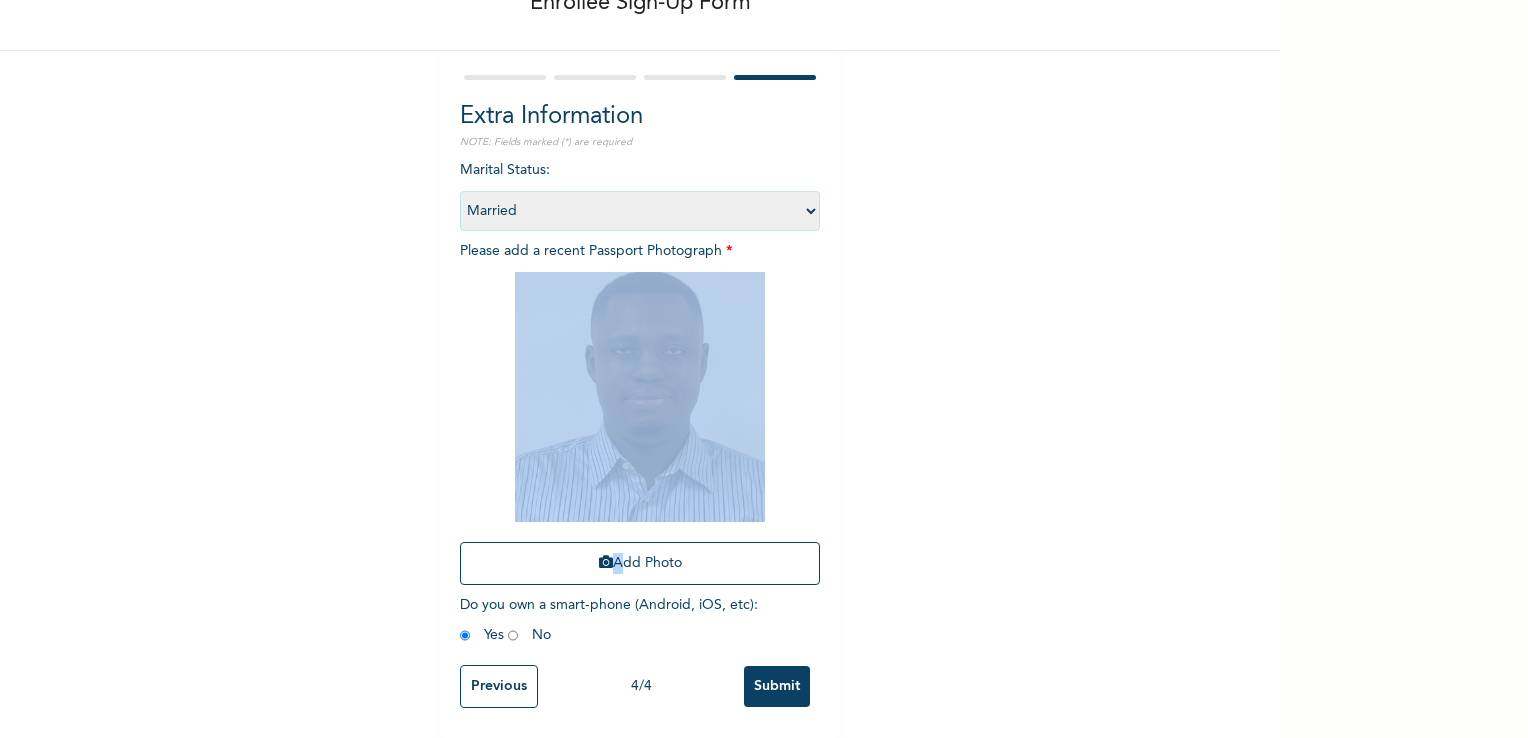 click on "Enrollee Sign-Up Form Extra Information NOTE: Fields marked (*) are required Marital Status : Select marital status Single Married Divorced Widow/Widower Please add a recent Passport Photograph   *  Add Photo Do you own a smart-phone (Android, iOS, etc) :      Yes        No Previous 4  / 4 Submit" at bounding box center [640, 307] 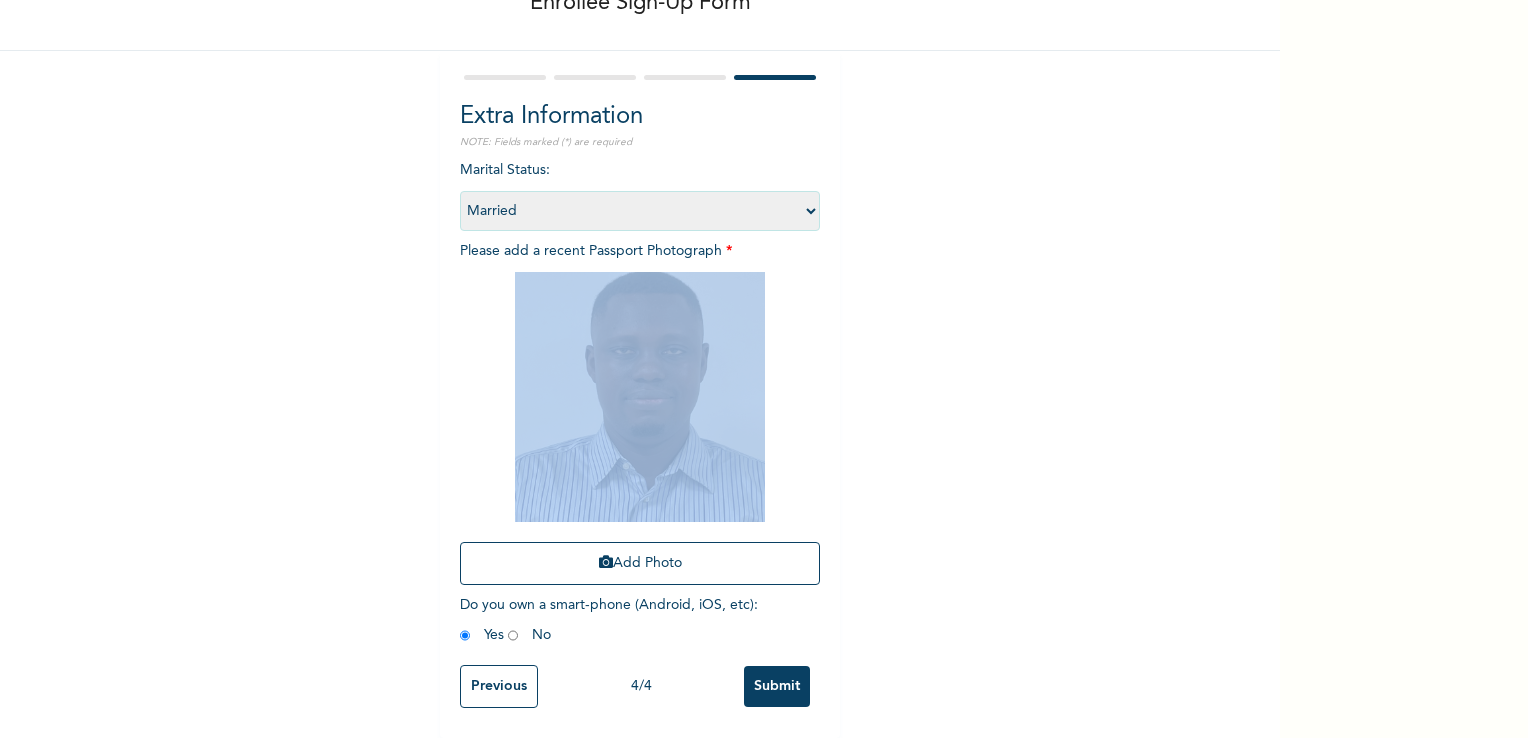 drag, startPoint x: 924, startPoint y: 351, endPoint x: 808, endPoint y: 201, distance: 189.62067 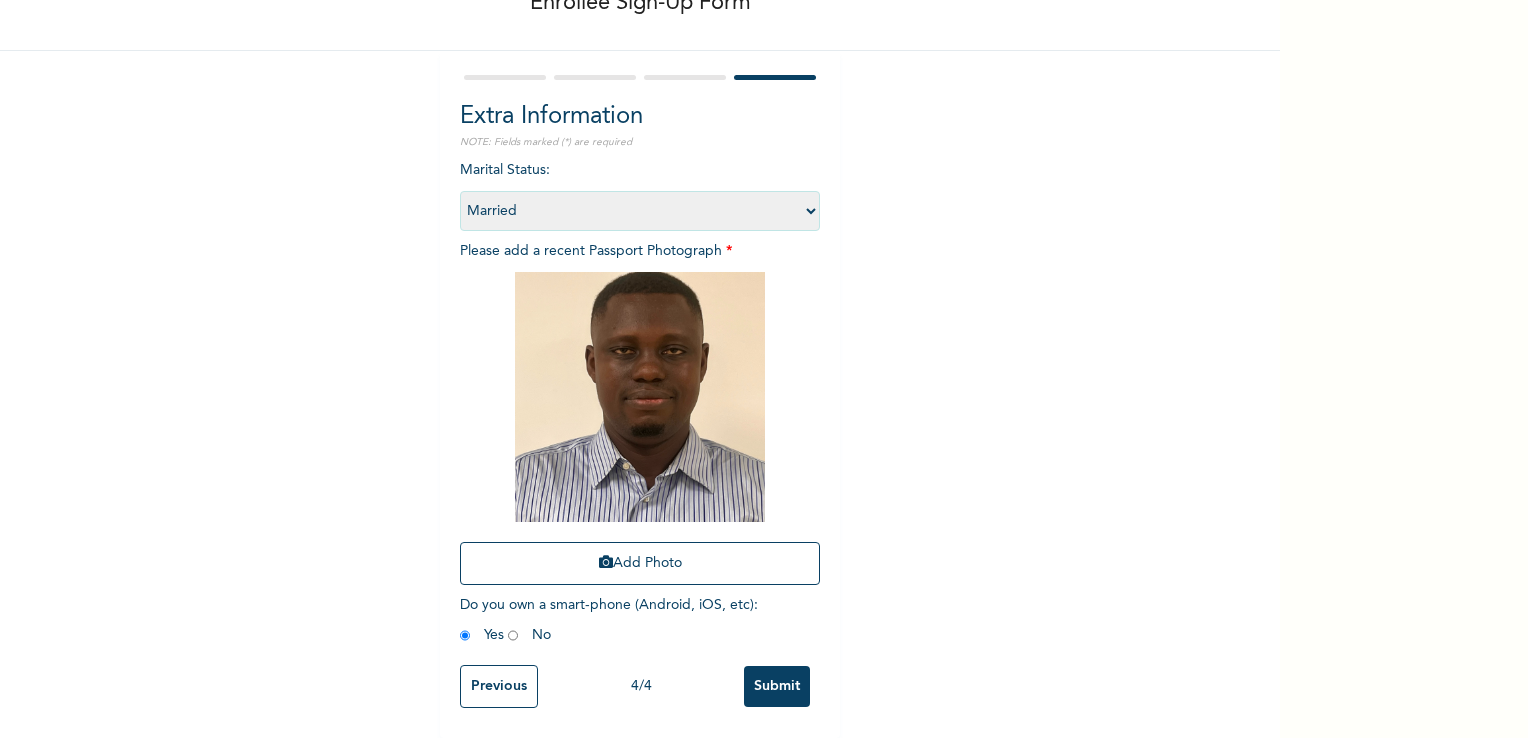 click on "Enrollee Sign-Up Form Extra Information NOTE: Fields marked (*) are required Marital Status : Select marital status Single Married Divorced Widow/Widower Please add a recent Passport Photograph   *  Add Photo Do you own a smart-phone (Android, iOS, etc) :      Yes        No Previous 4  / 4 Submit" at bounding box center (640, 369) 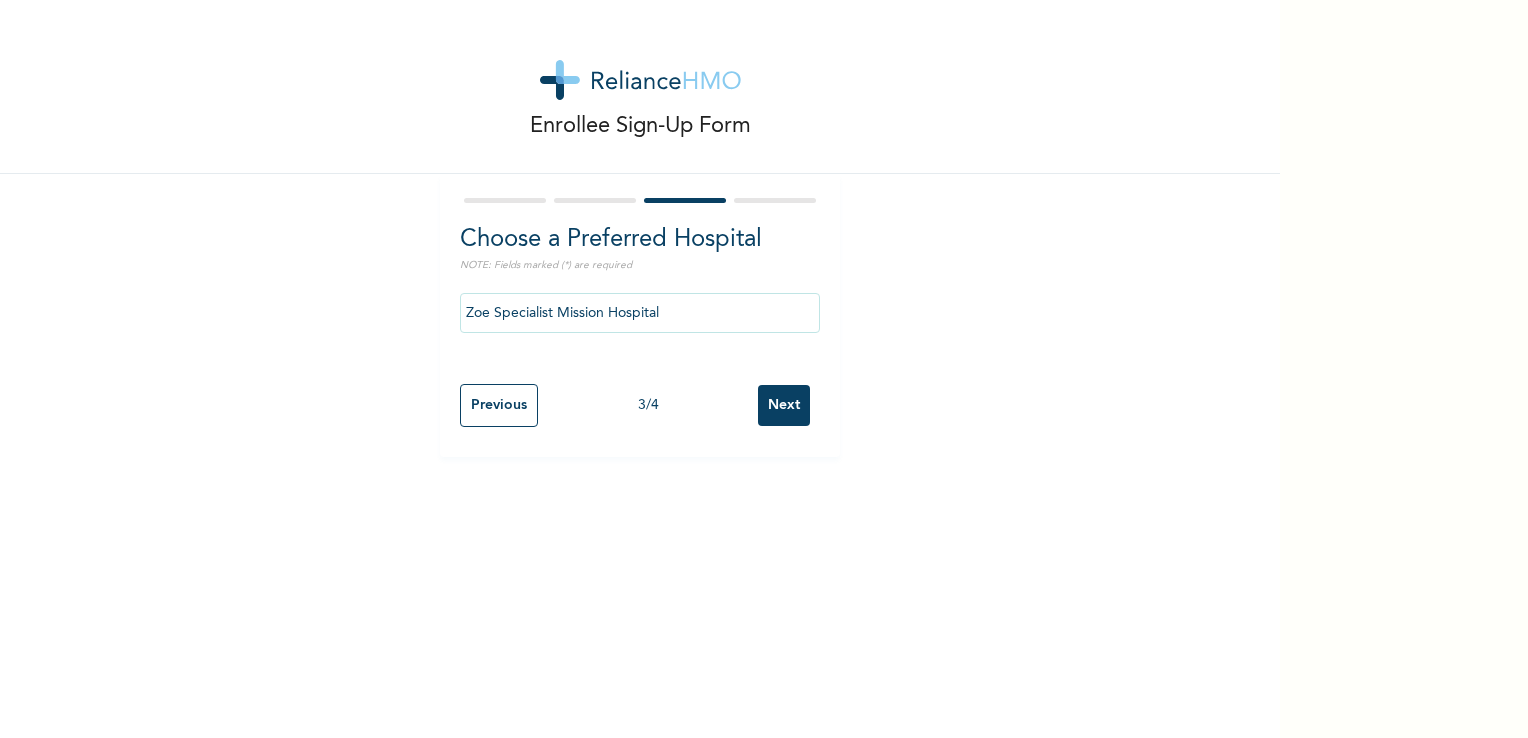 click on "Next" at bounding box center [784, 405] 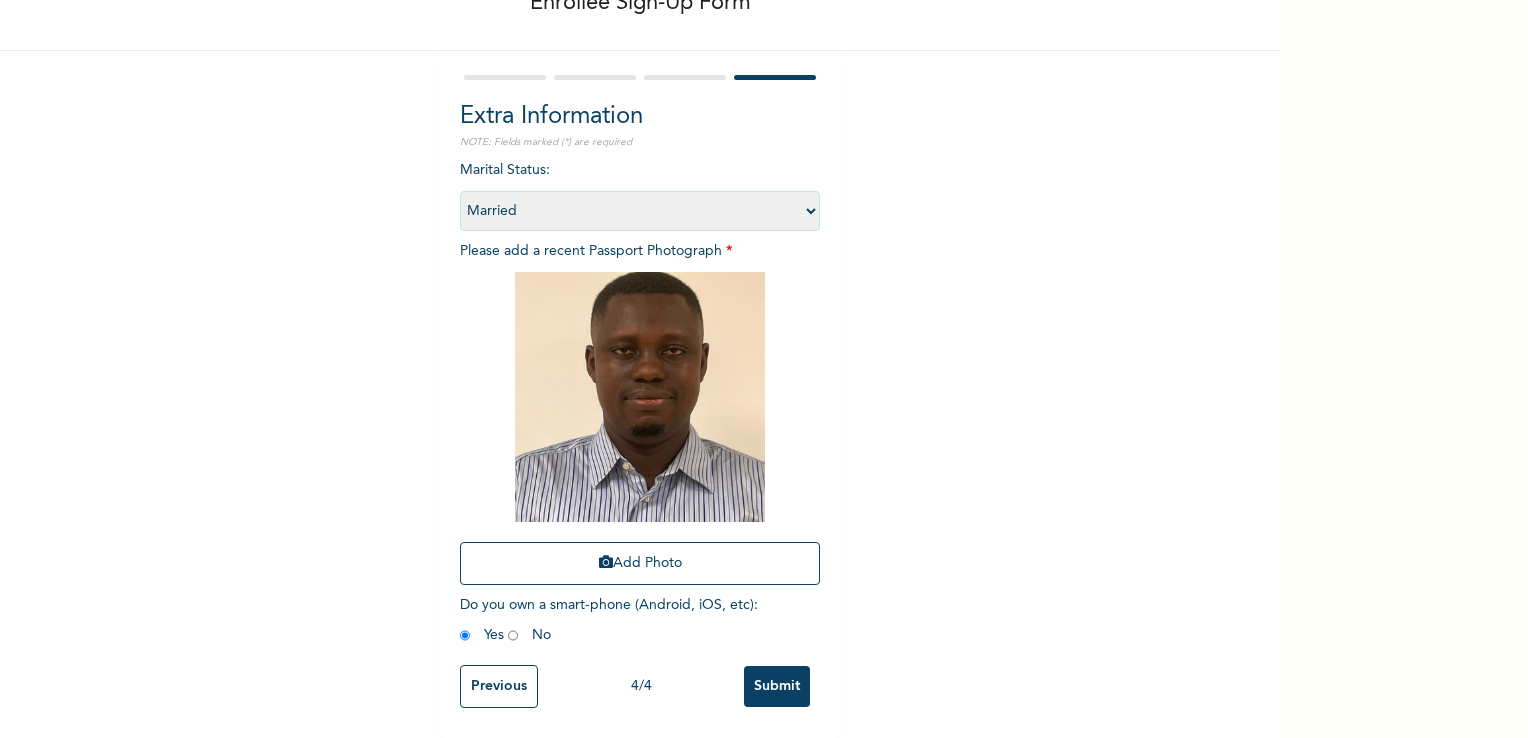 scroll, scrollTop: 136, scrollLeft: 0, axis: vertical 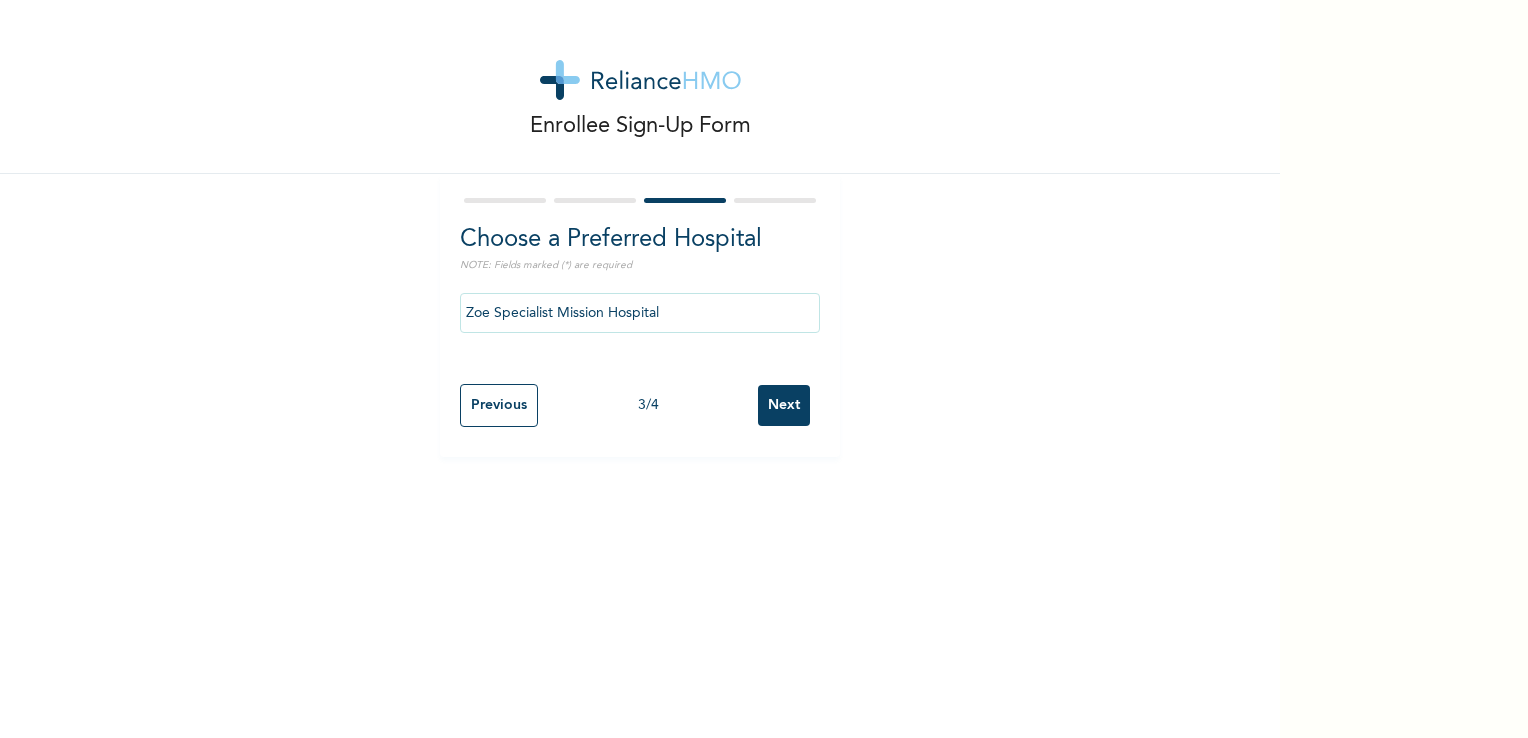 click on "Previous" at bounding box center (499, 405) 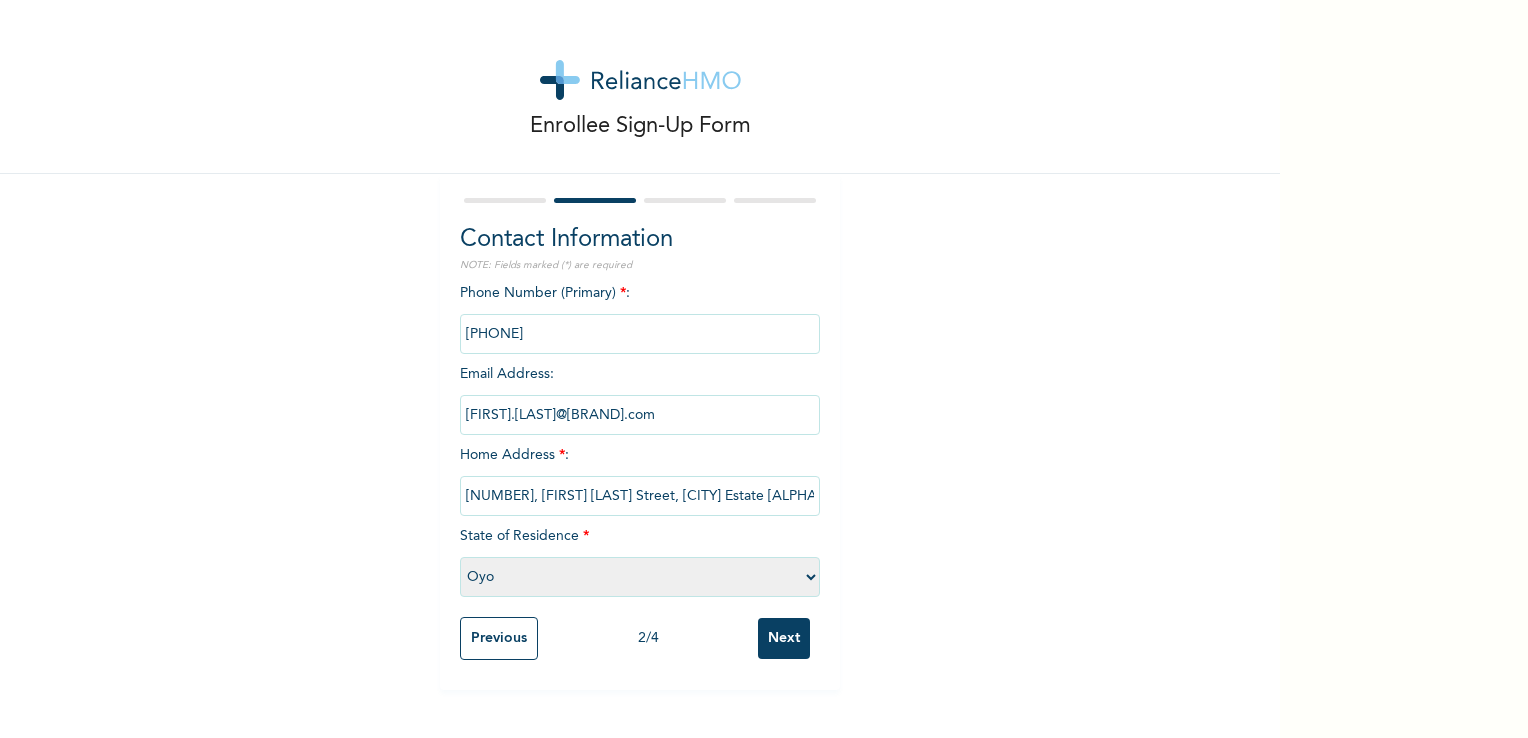 click on "Previous" at bounding box center (499, 638) 